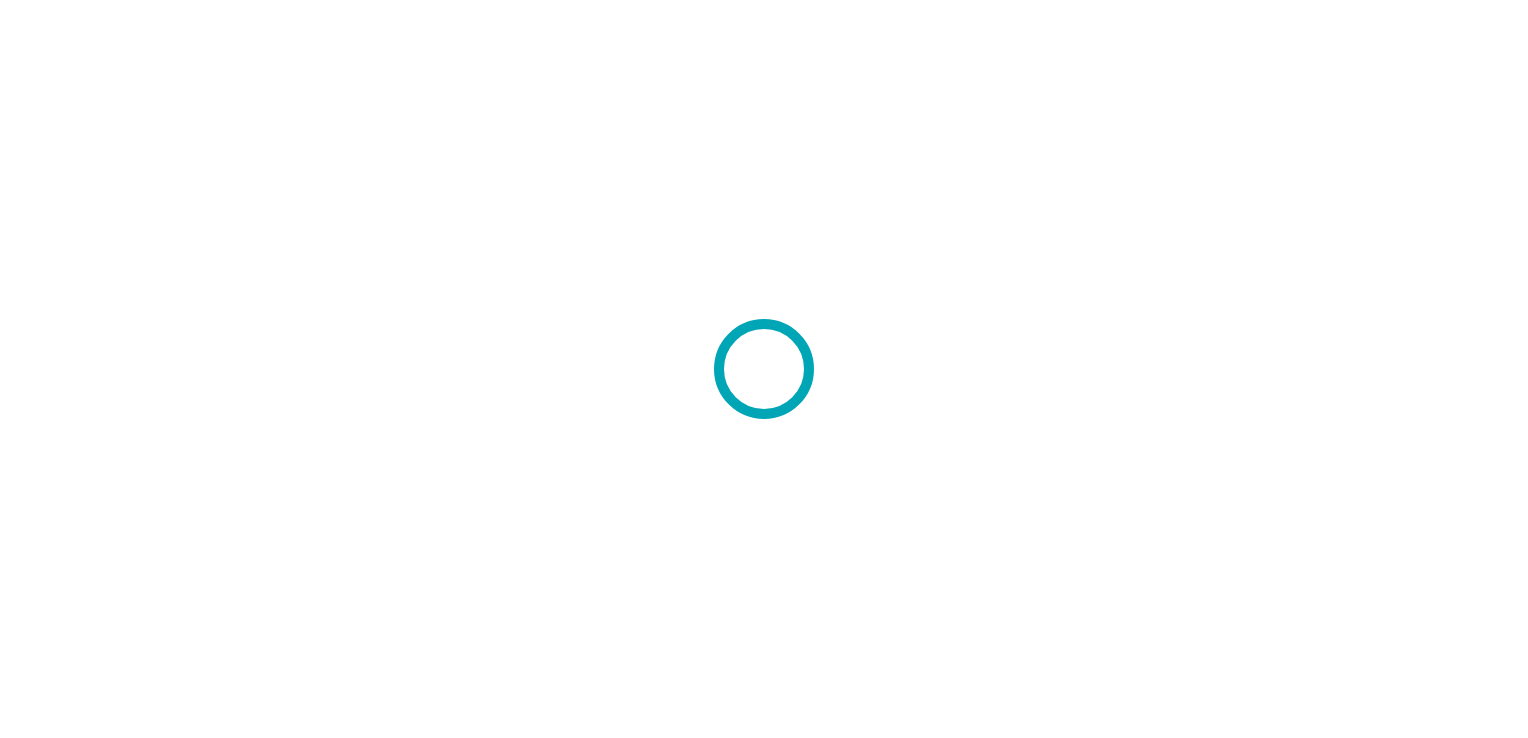 scroll, scrollTop: 0, scrollLeft: 0, axis: both 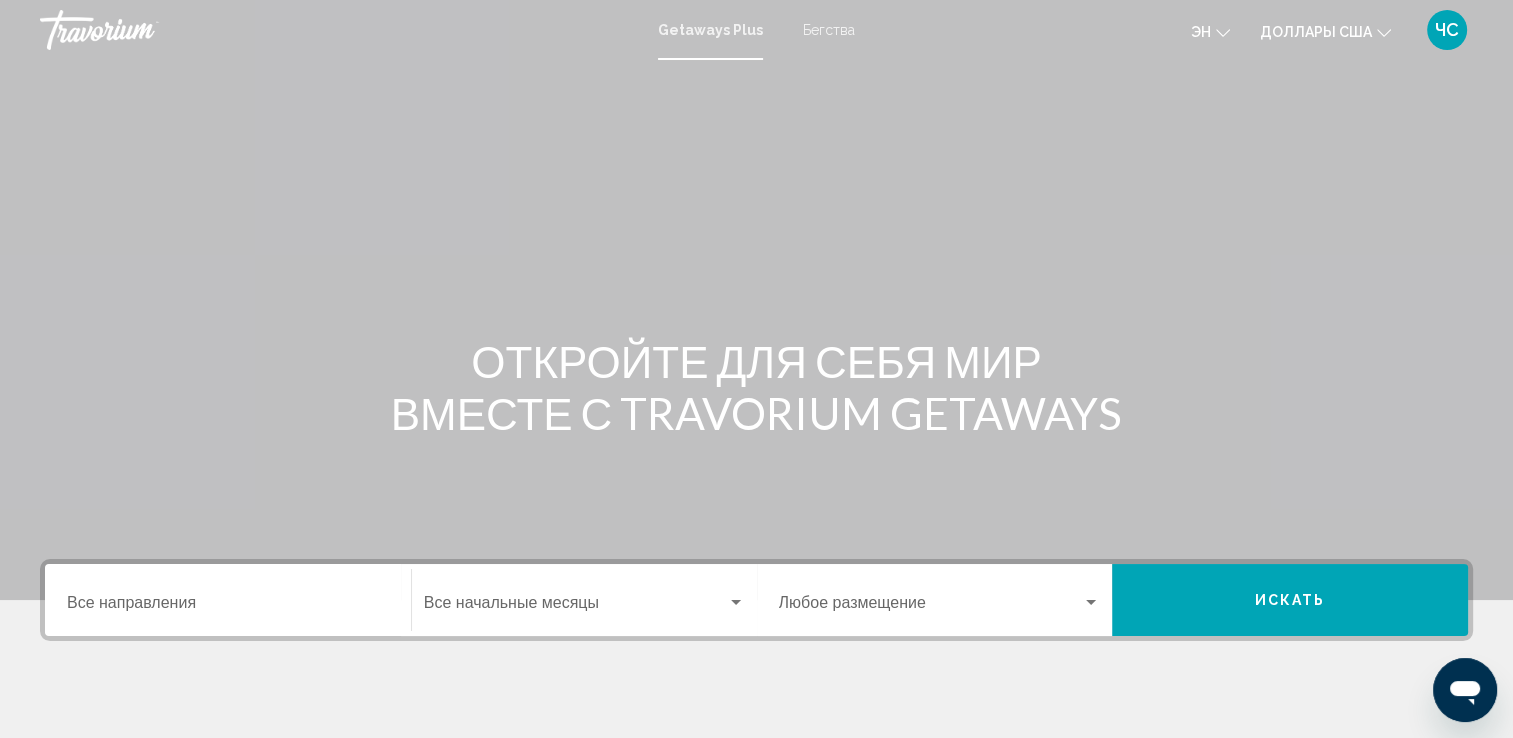 click on "Бегства" at bounding box center [829, 30] 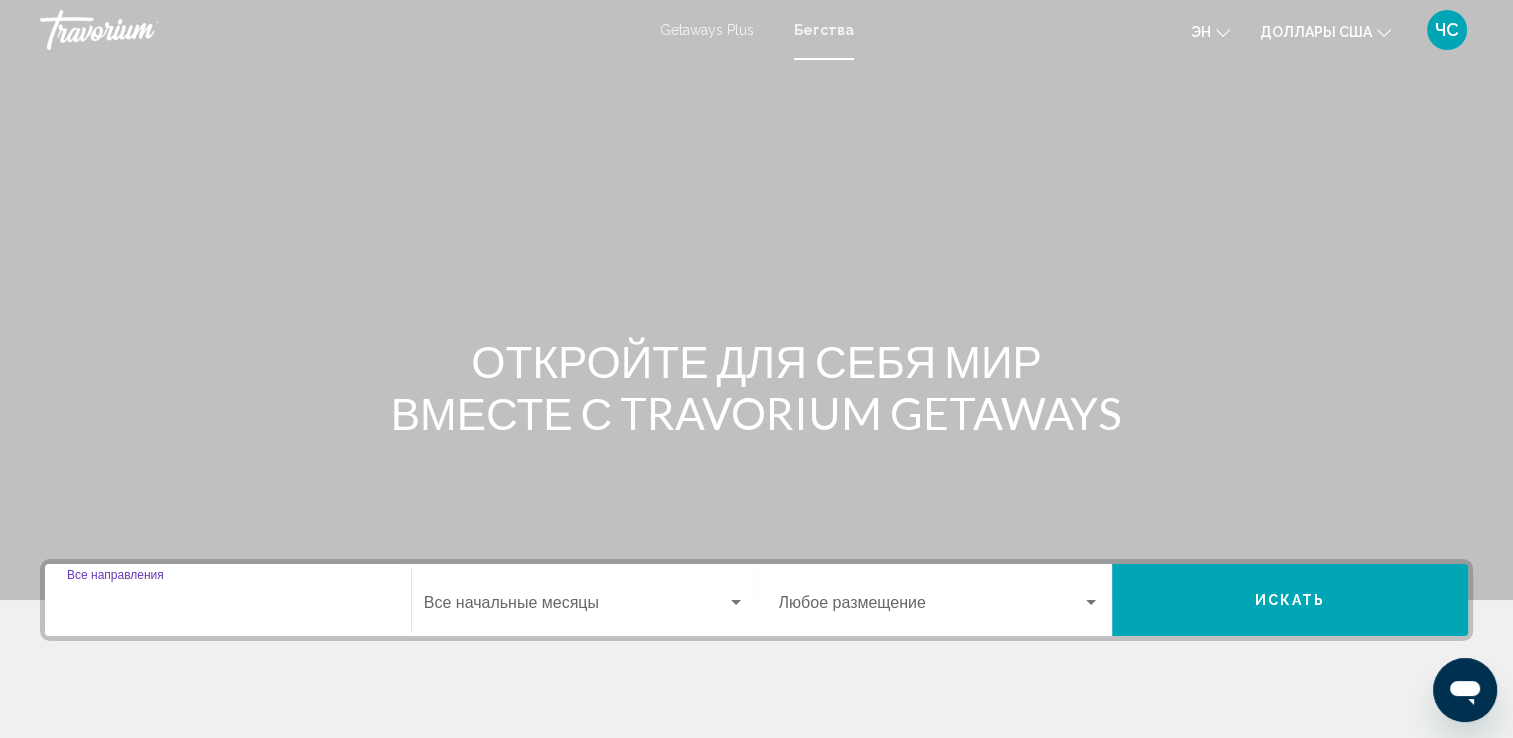click on "Destination Все направления" at bounding box center [228, 607] 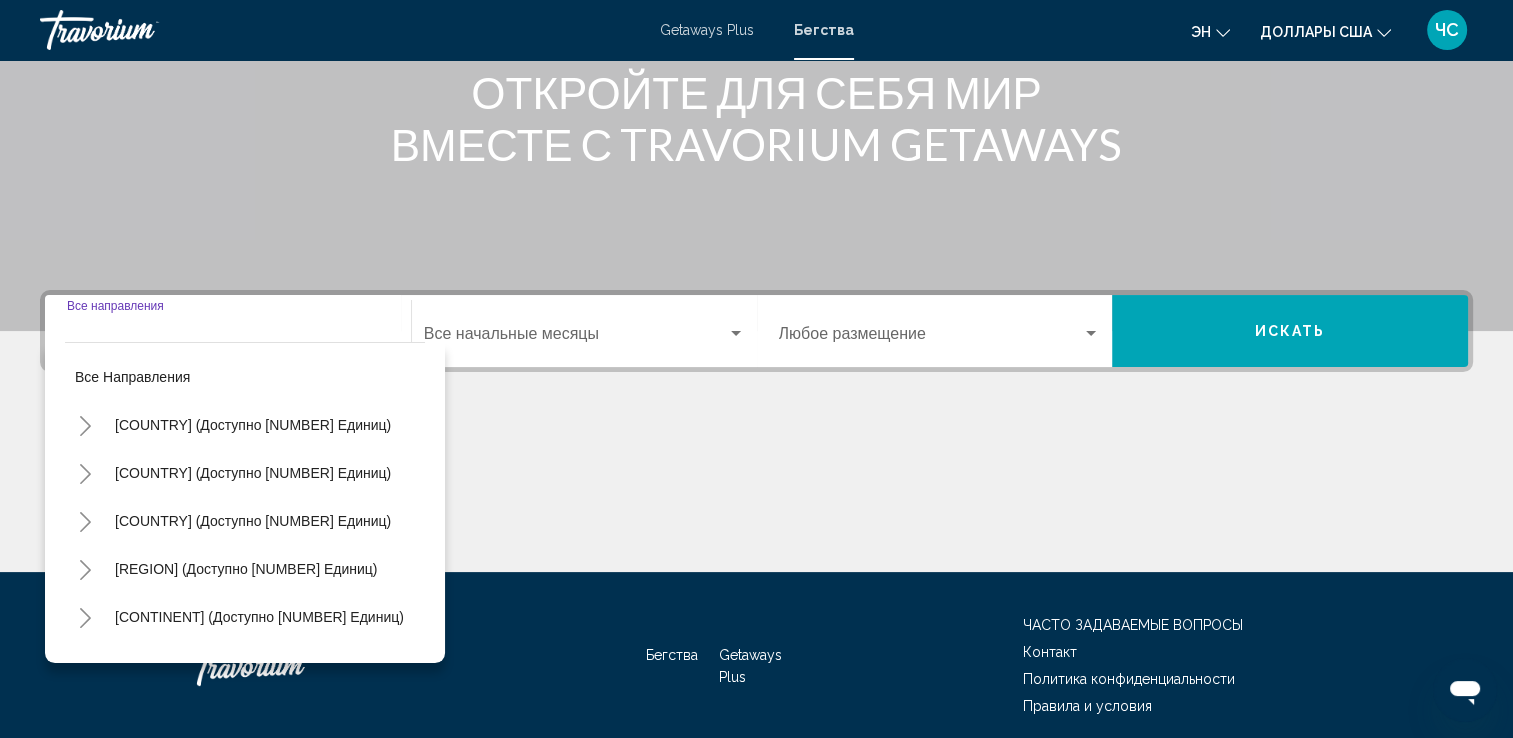 scroll, scrollTop: 347, scrollLeft: 0, axis: vertical 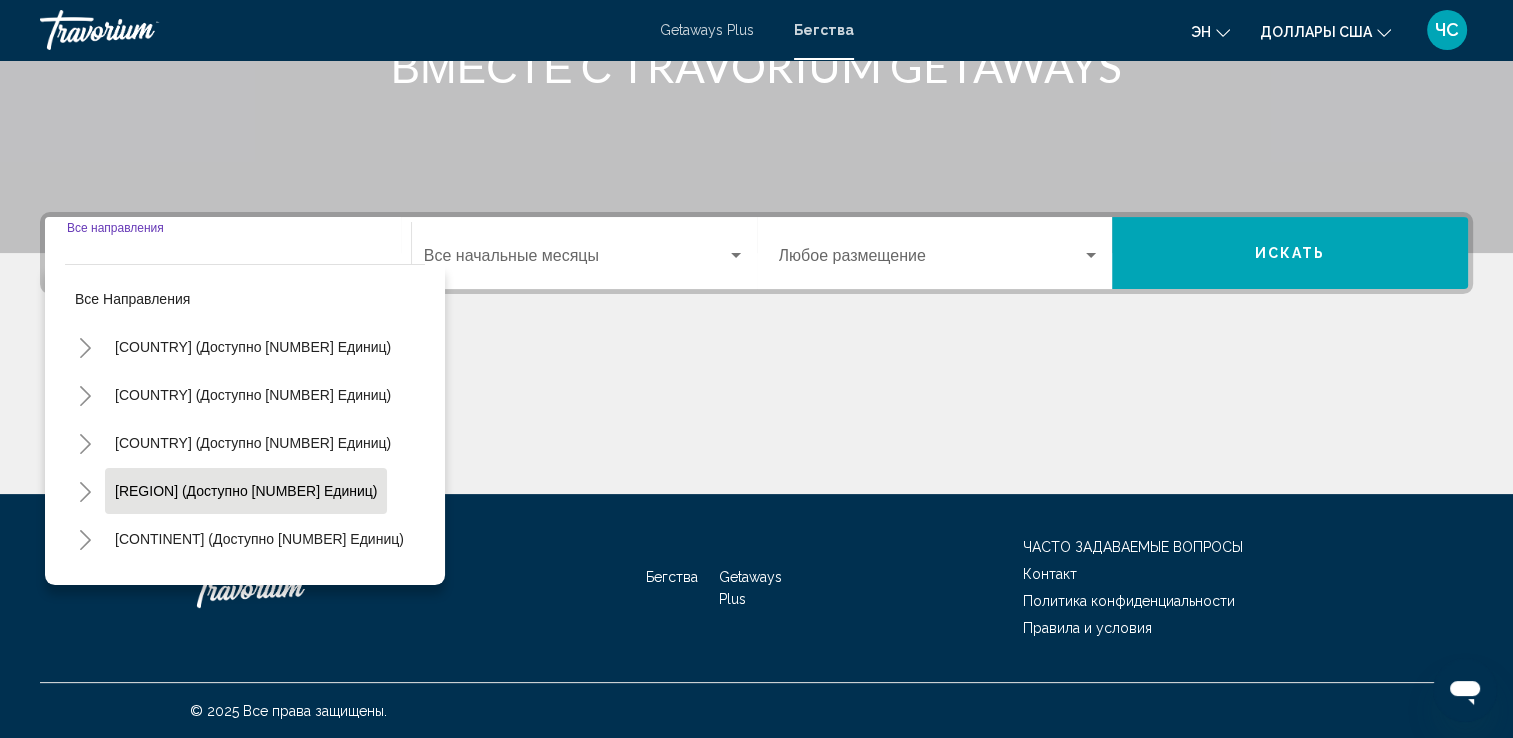 click on "[REGION] (доступно [NUMBER] единиц)" at bounding box center [253, 347] 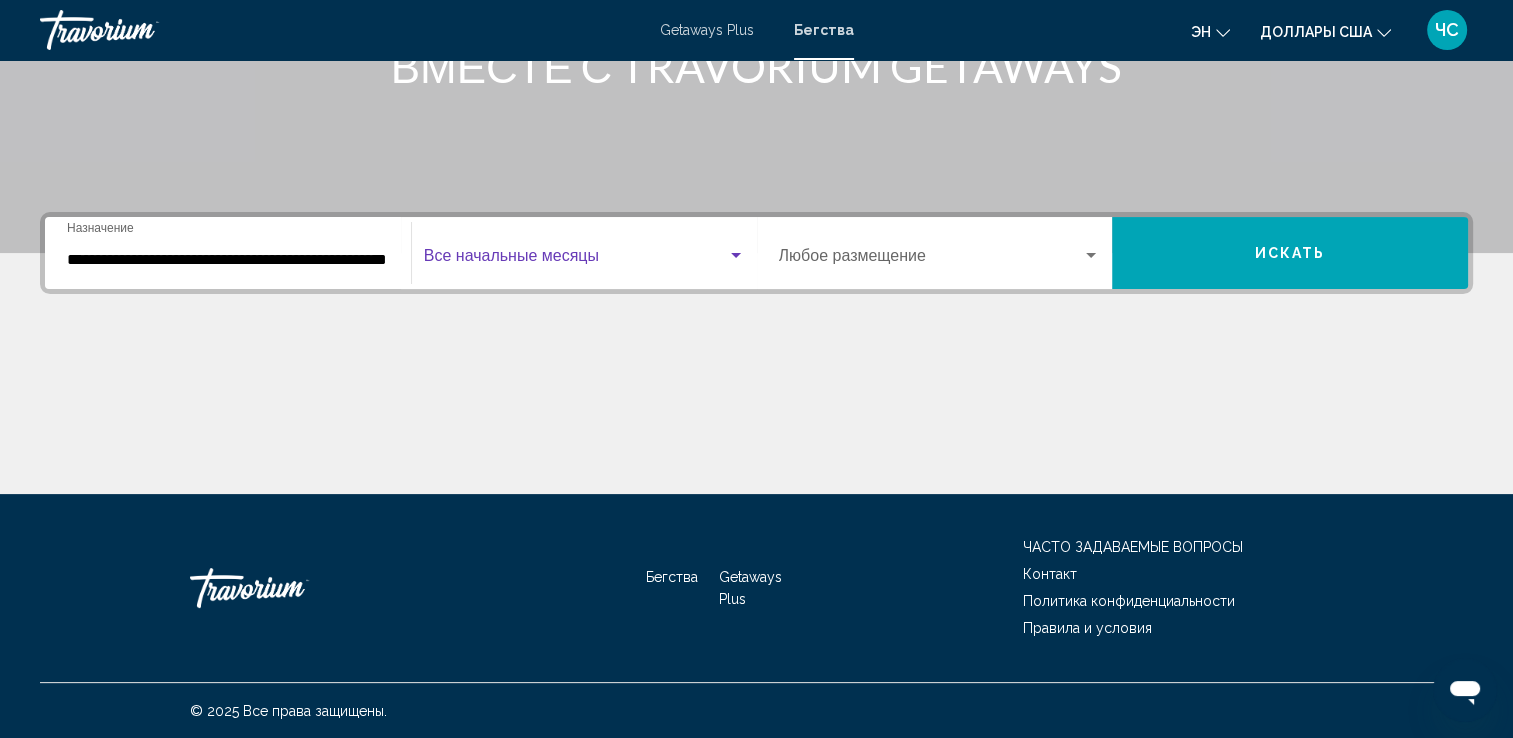 click at bounding box center [575, 260] 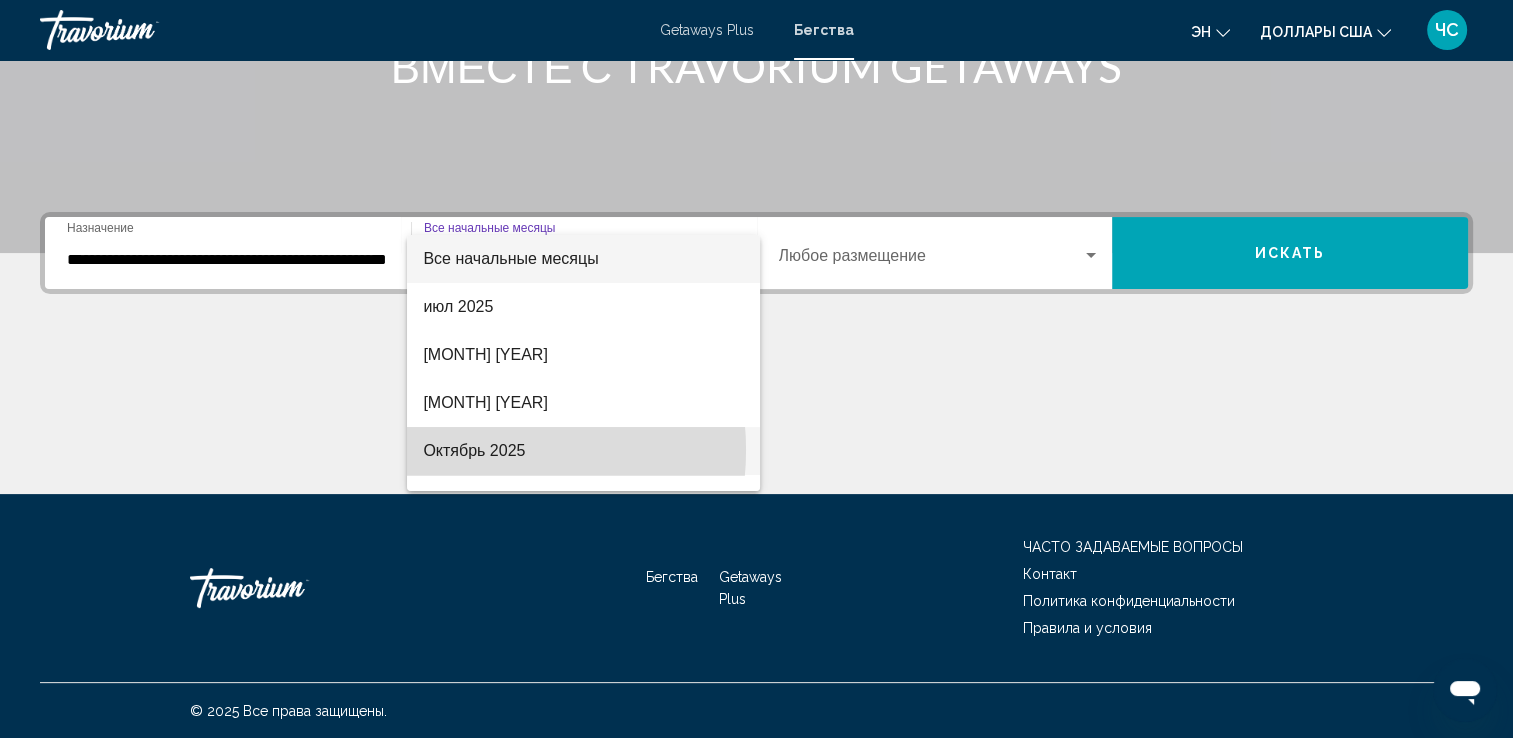 click on "Октябрь 2025" at bounding box center (474, 450) 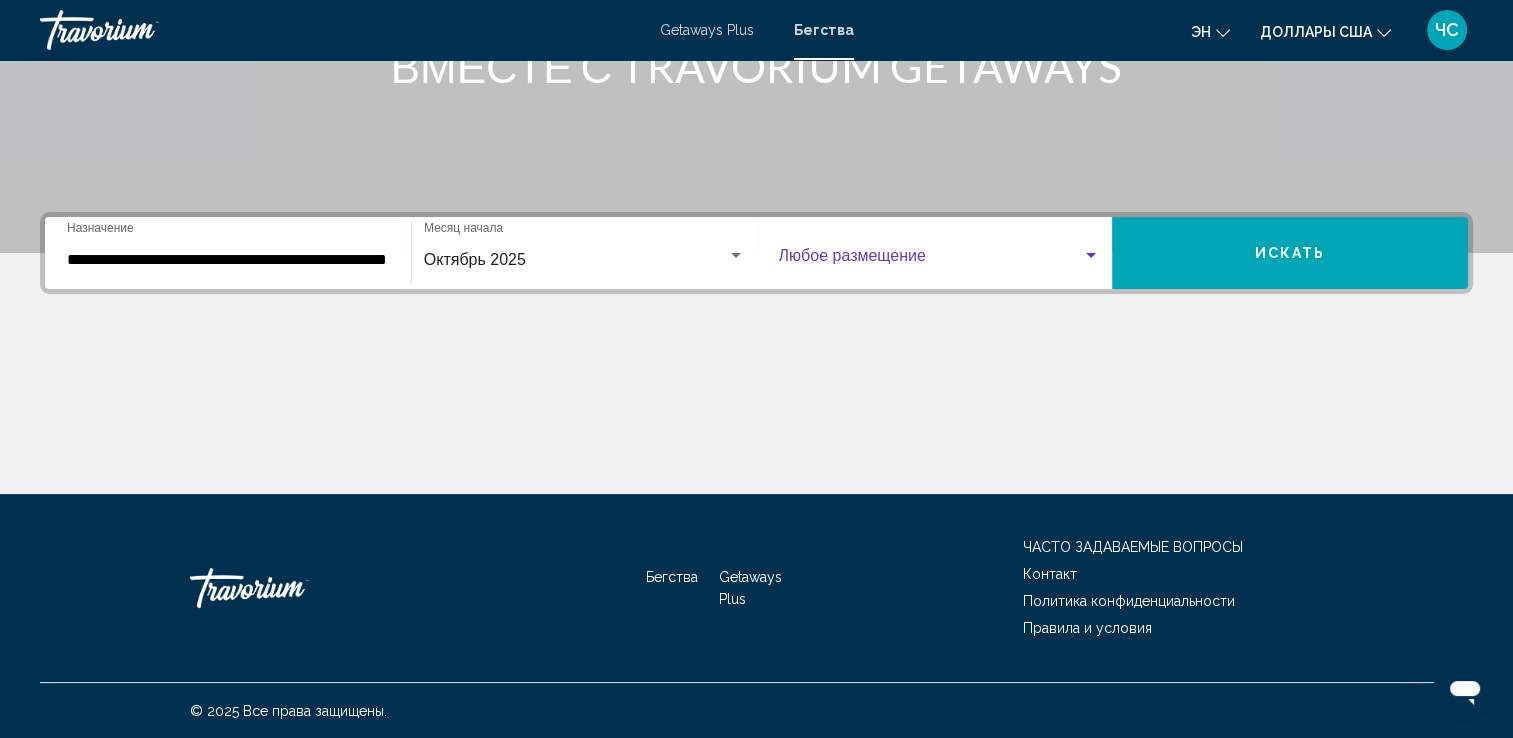 click at bounding box center (931, 260) 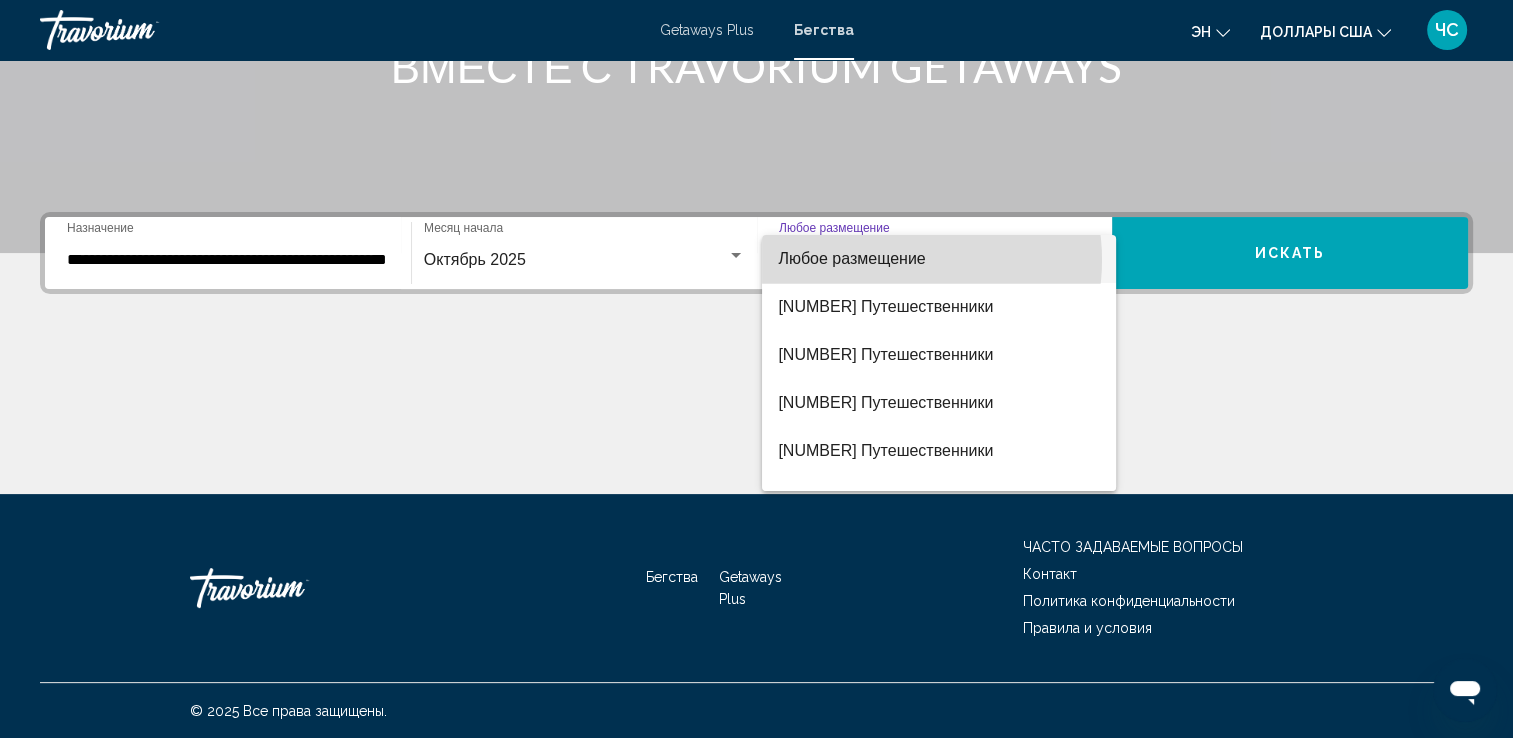 click on "Любое размещение" at bounding box center (851, 258) 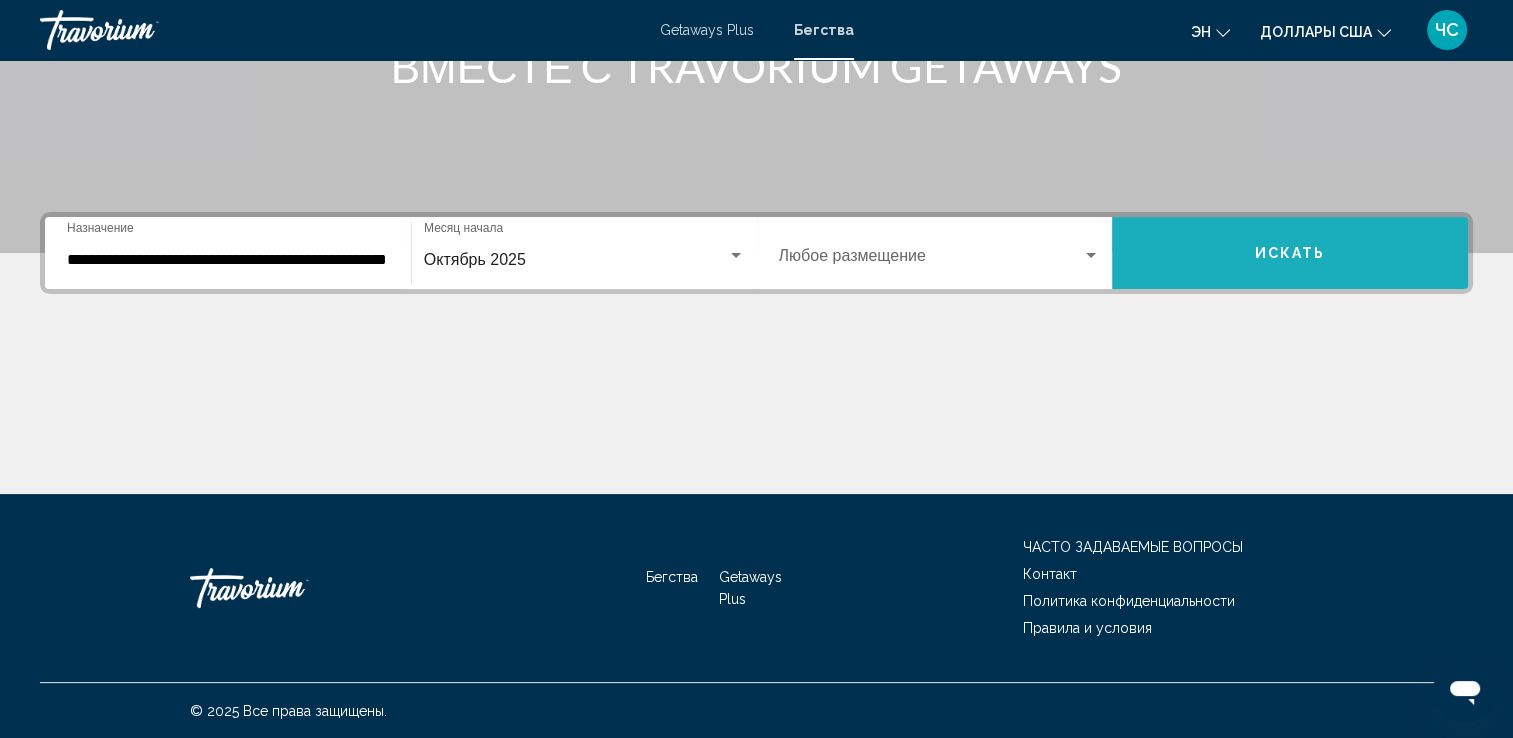 click on "Искать" at bounding box center [1290, 253] 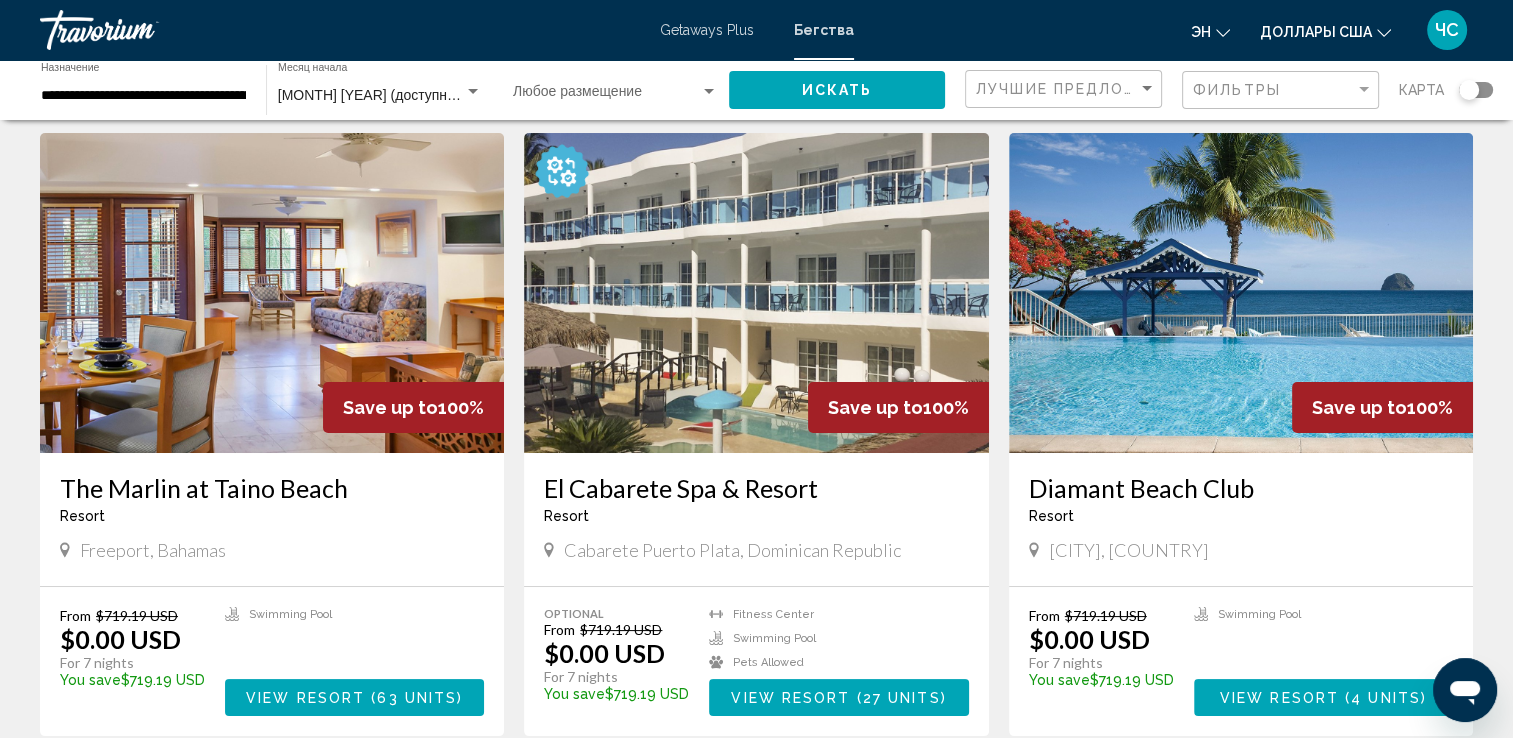 scroll, scrollTop: 80, scrollLeft: 0, axis: vertical 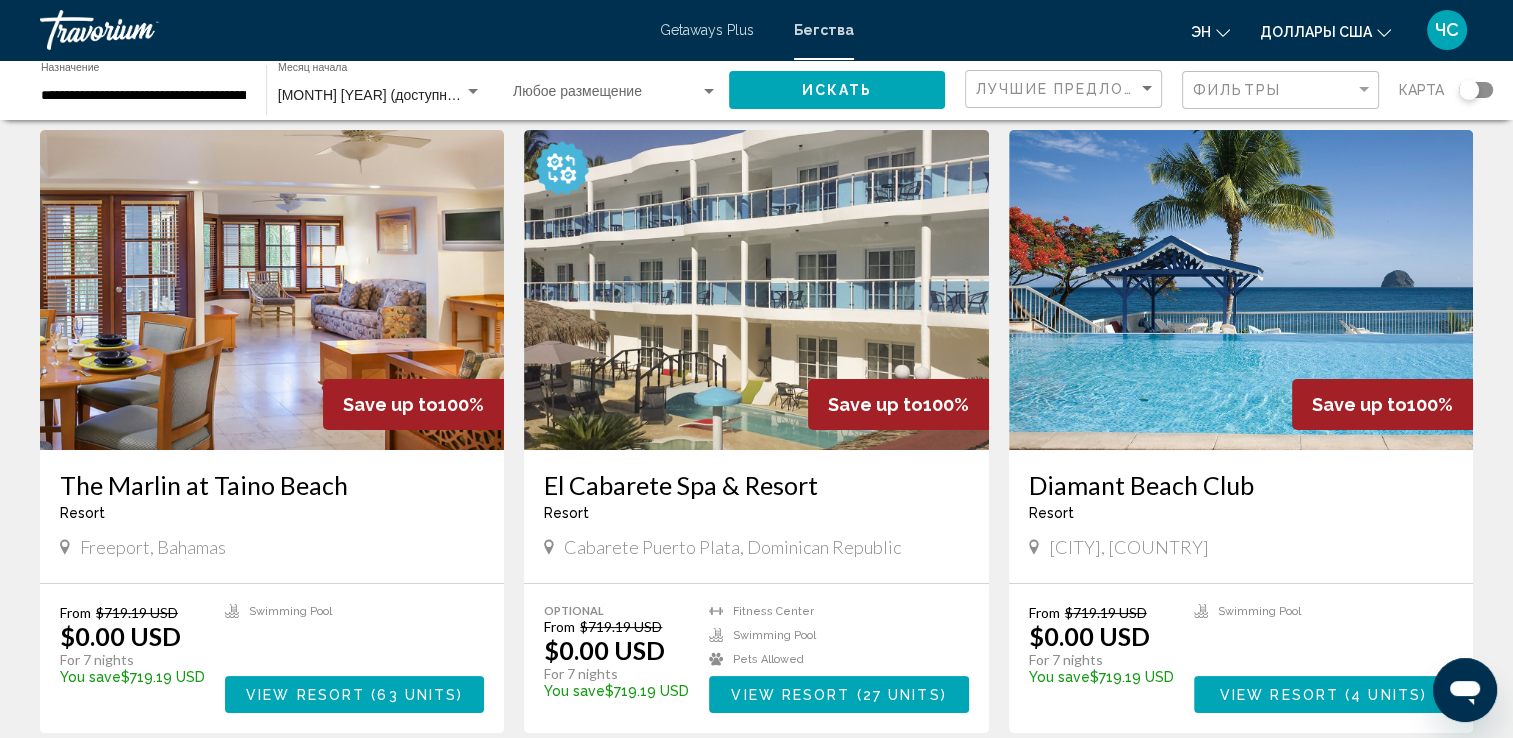 click on "Доллары США" at bounding box center [1316, 32] 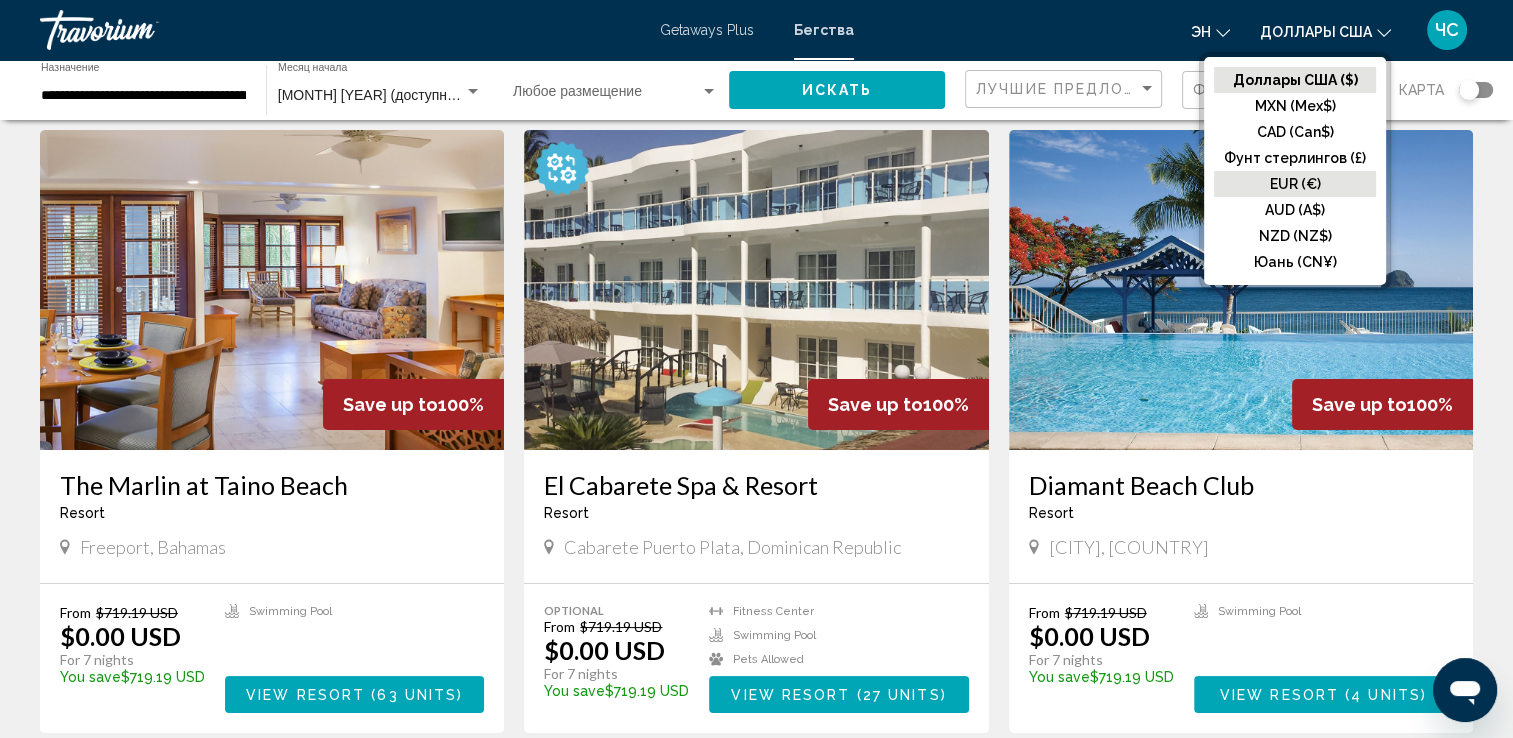click on "EUR (€)" at bounding box center [1295, 80] 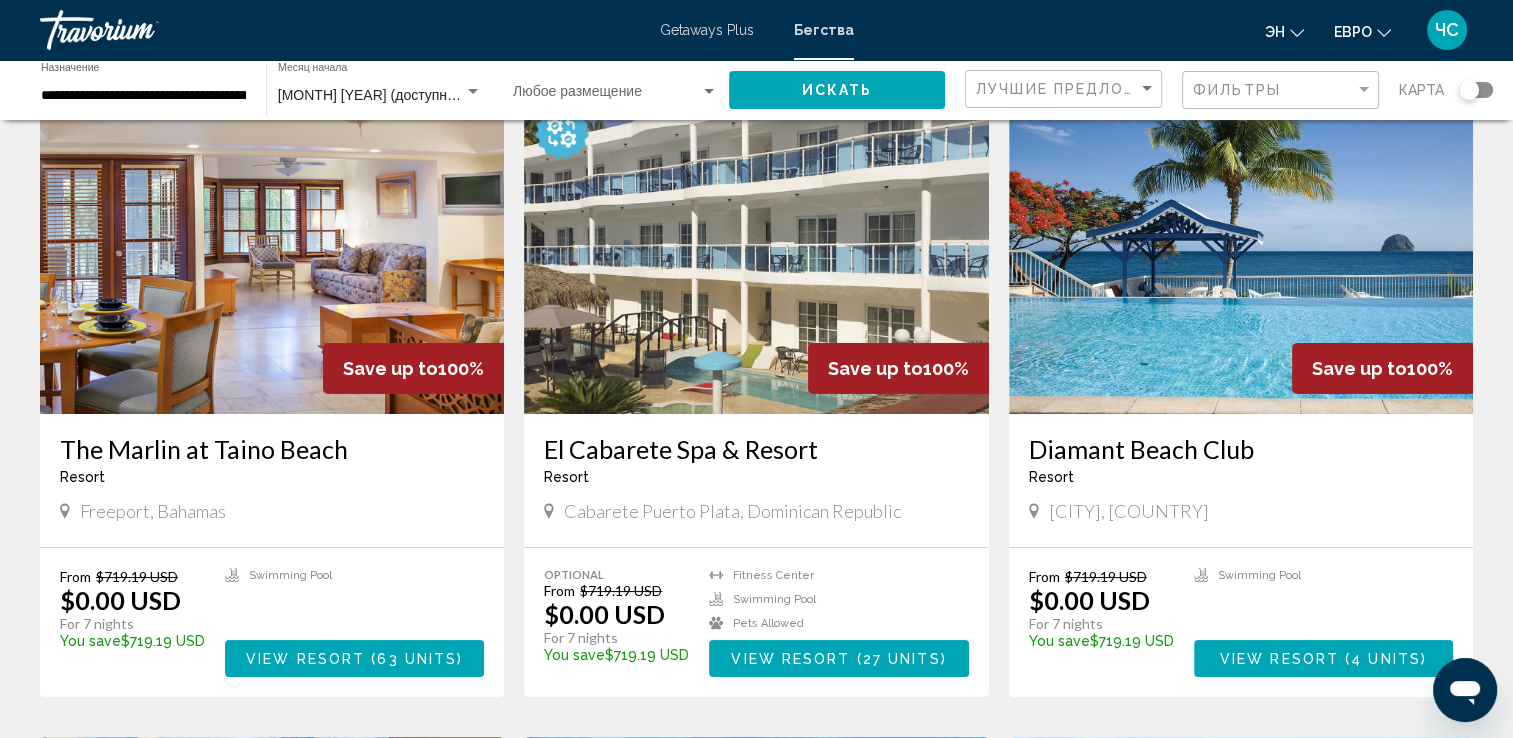 scroll, scrollTop: 120, scrollLeft: 0, axis: vertical 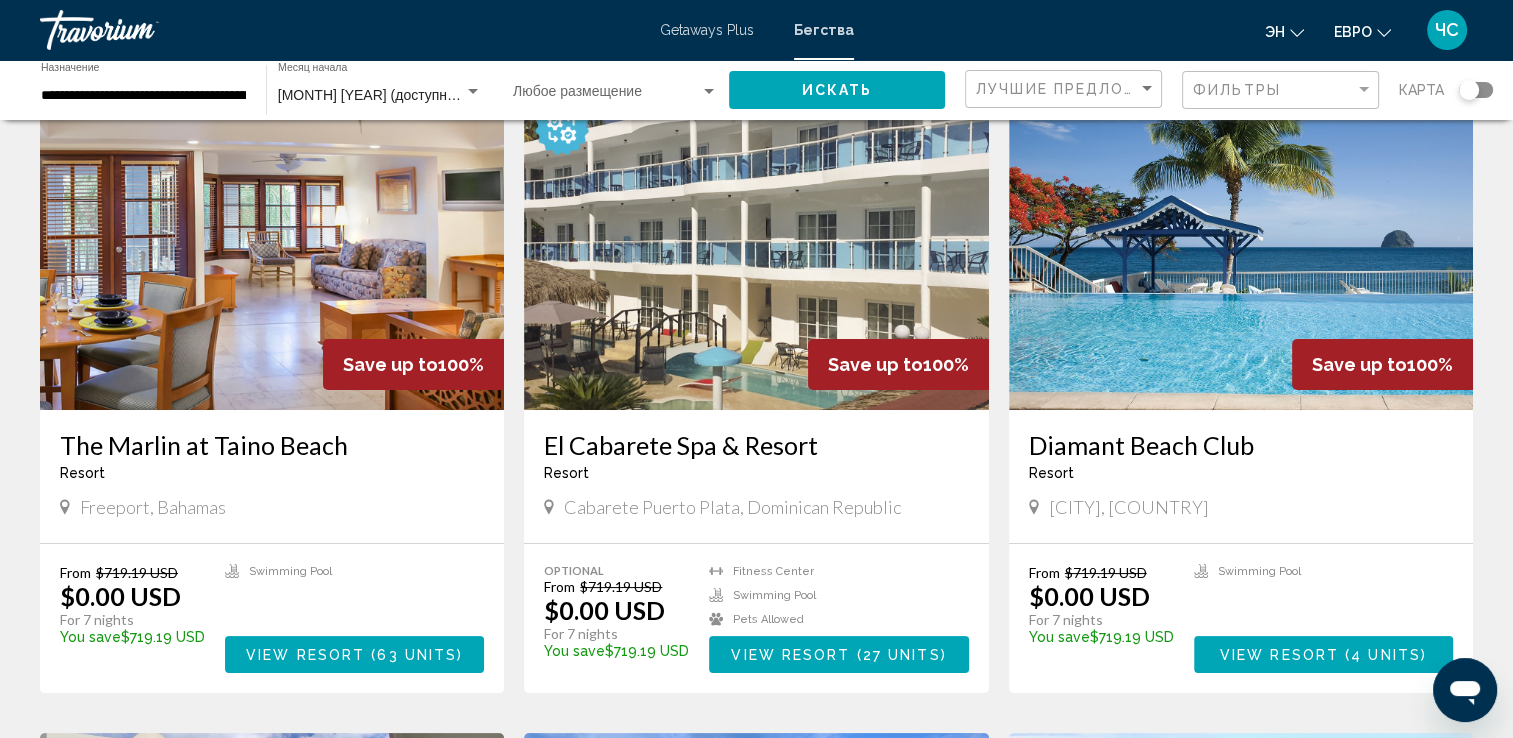 click at bounding box center [1241, 250] 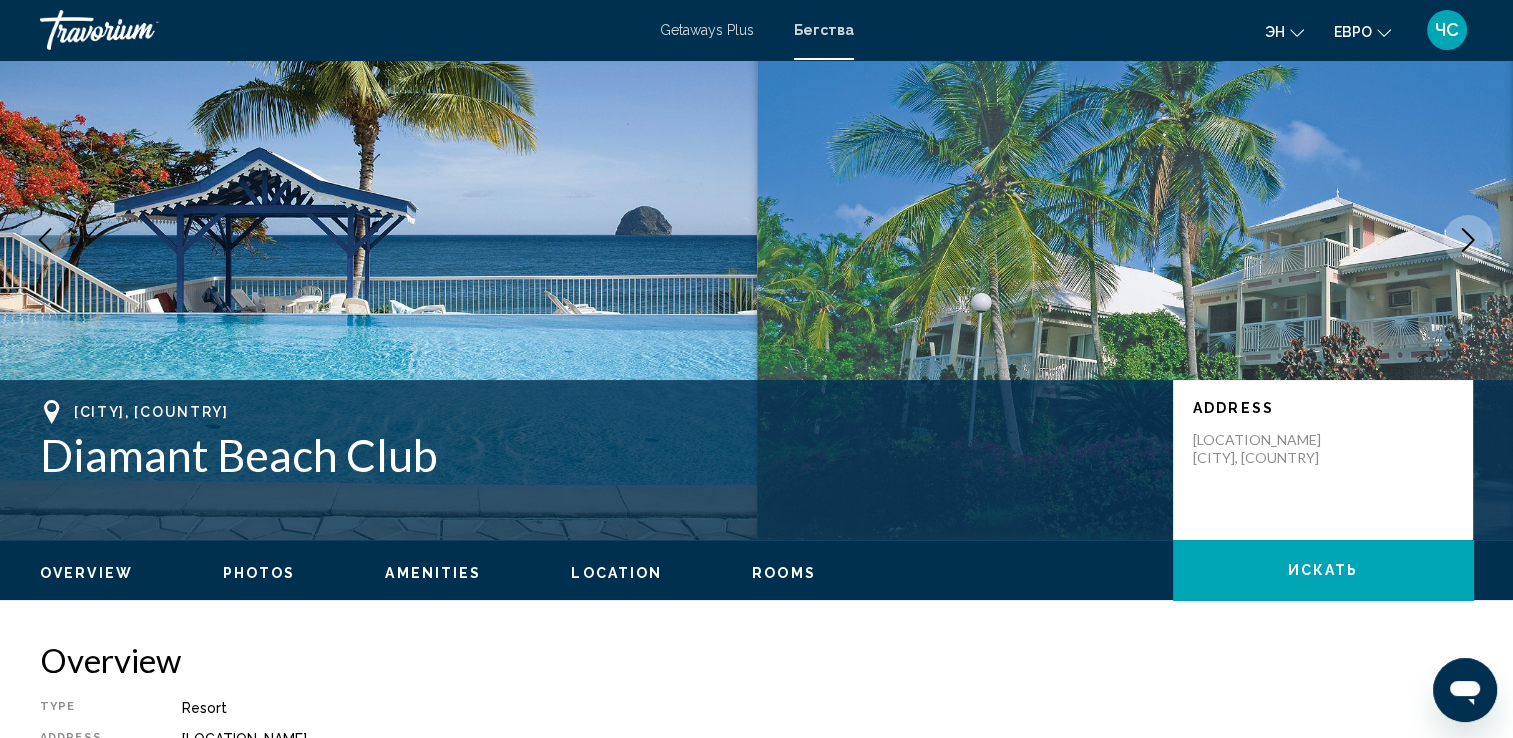 scroll, scrollTop: 0, scrollLeft: 0, axis: both 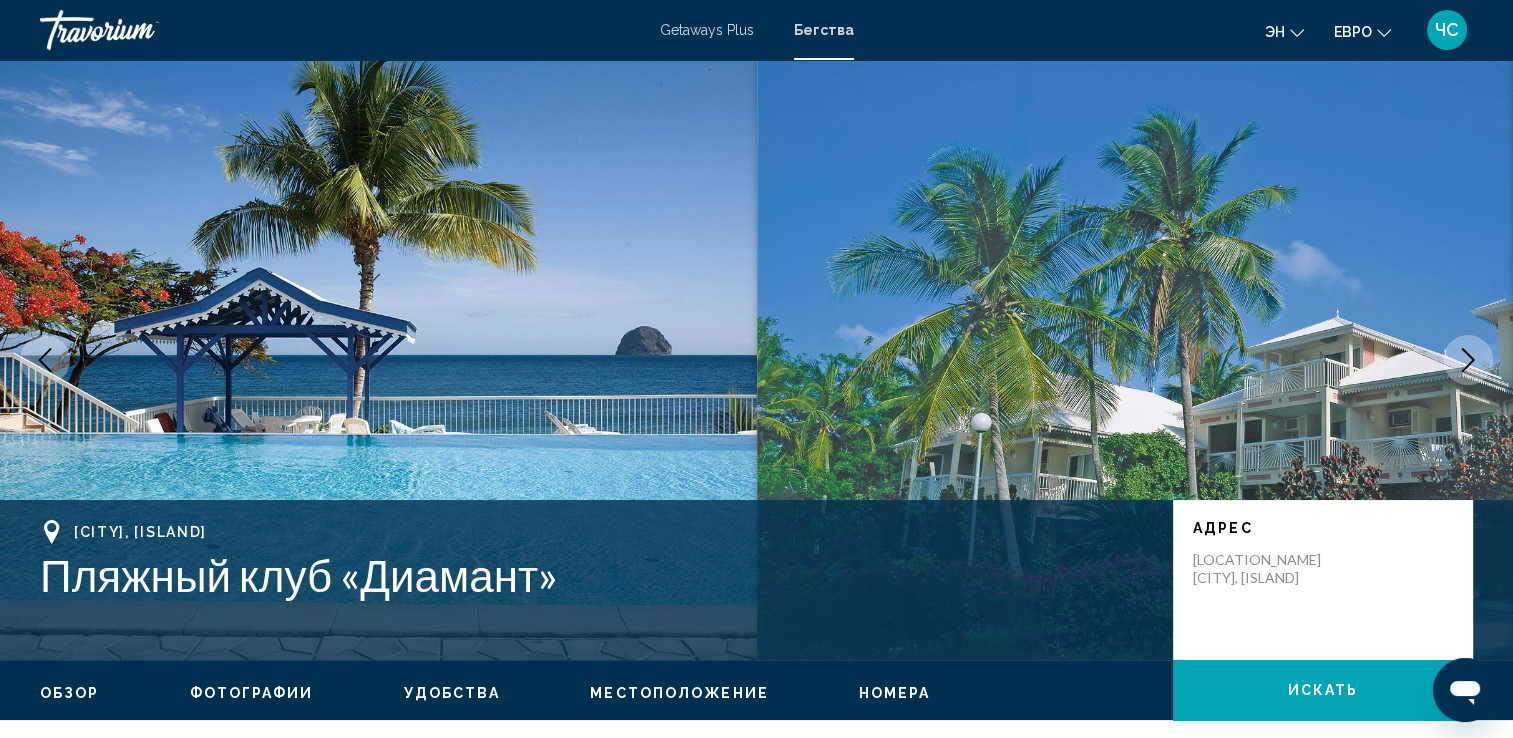 type 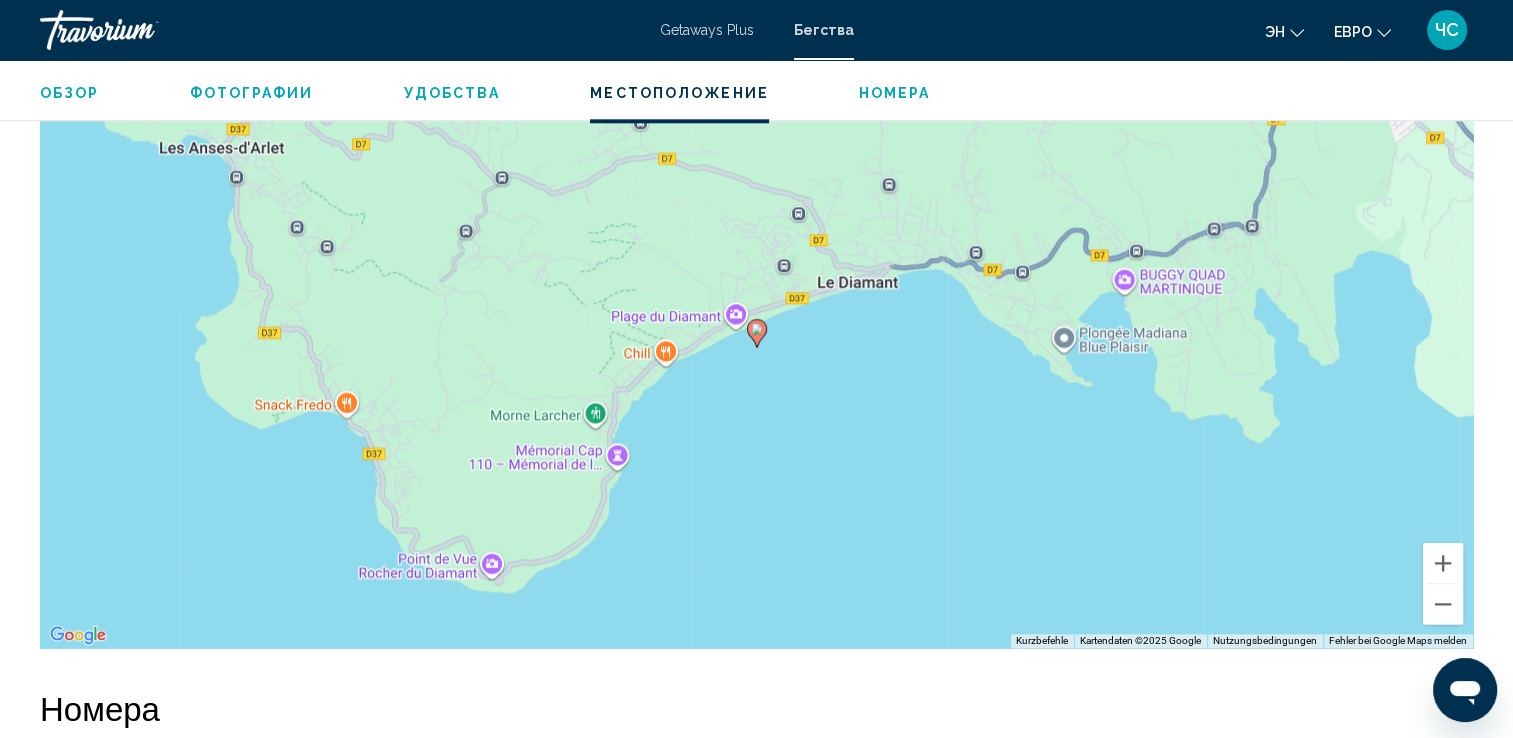 scroll, scrollTop: 2320, scrollLeft: 0, axis: vertical 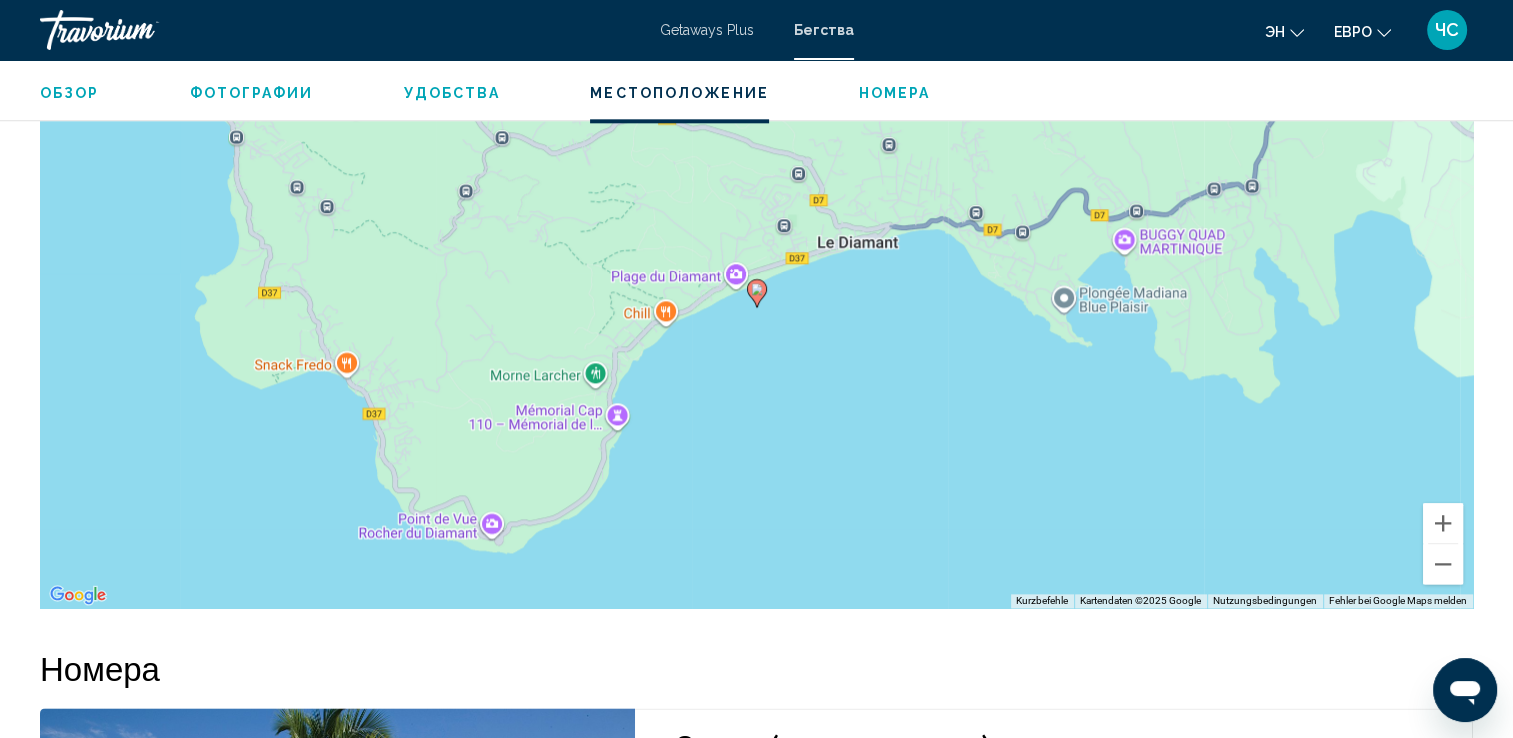 click on "Um von einem Element zum anderen zu gelangen, drückst du die Pfeiltasten entsprechend. Um den Modus zum Ziehen mit der Tastatur zu aktivieren, drückst du Alt + Eingabetaste. Wenn du den Modus aktiviert hast, kannst du die Markierung mit den Pfeiltasten verschieben. Nachdem du sie an die gewünschte Stelle gezogen bzw. verschoben hast, drückst du einfach die Eingabetaste. Durch Drücken der Esc-Taste kannst du den Vorgang abbrechen." at bounding box center (756, 308) 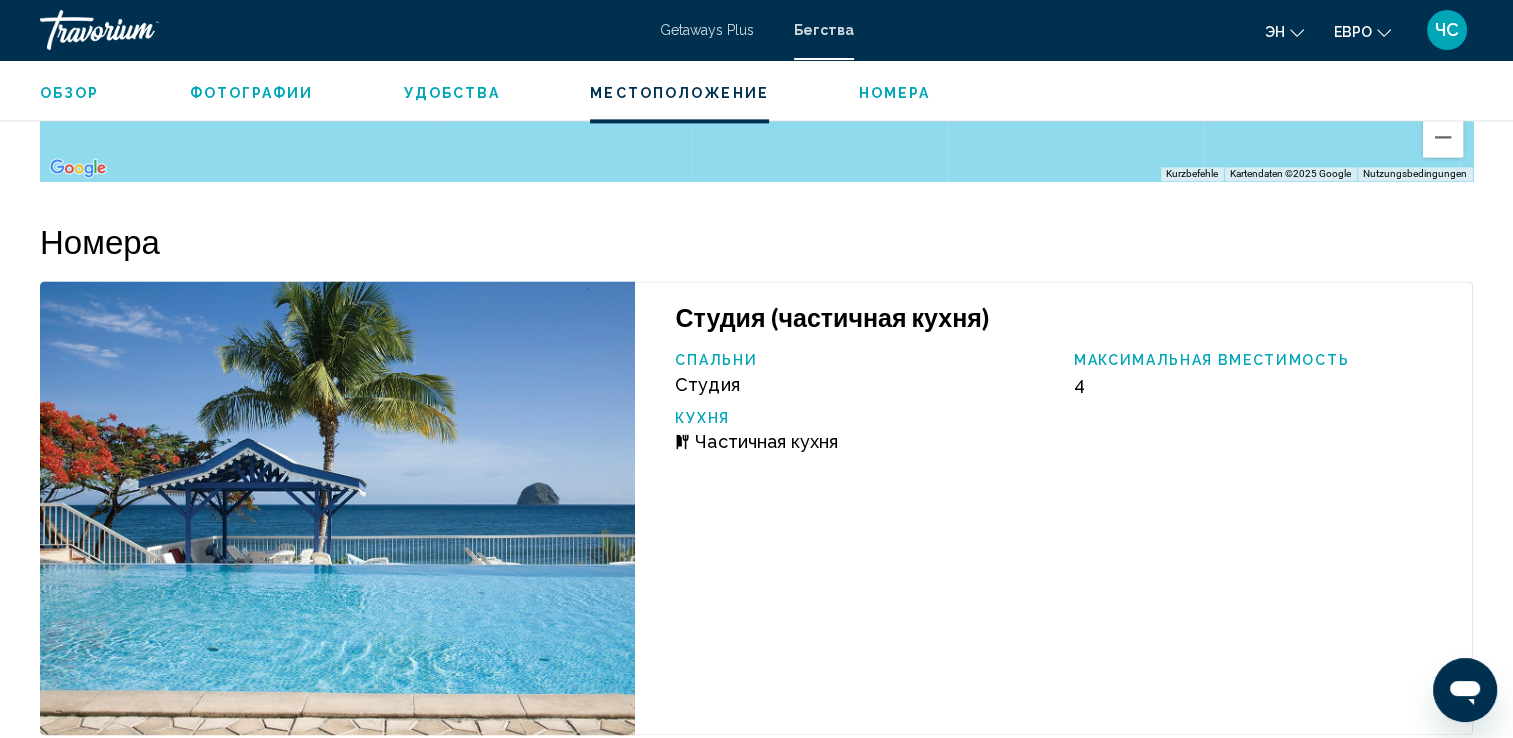 scroll, scrollTop: 2840, scrollLeft: 0, axis: vertical 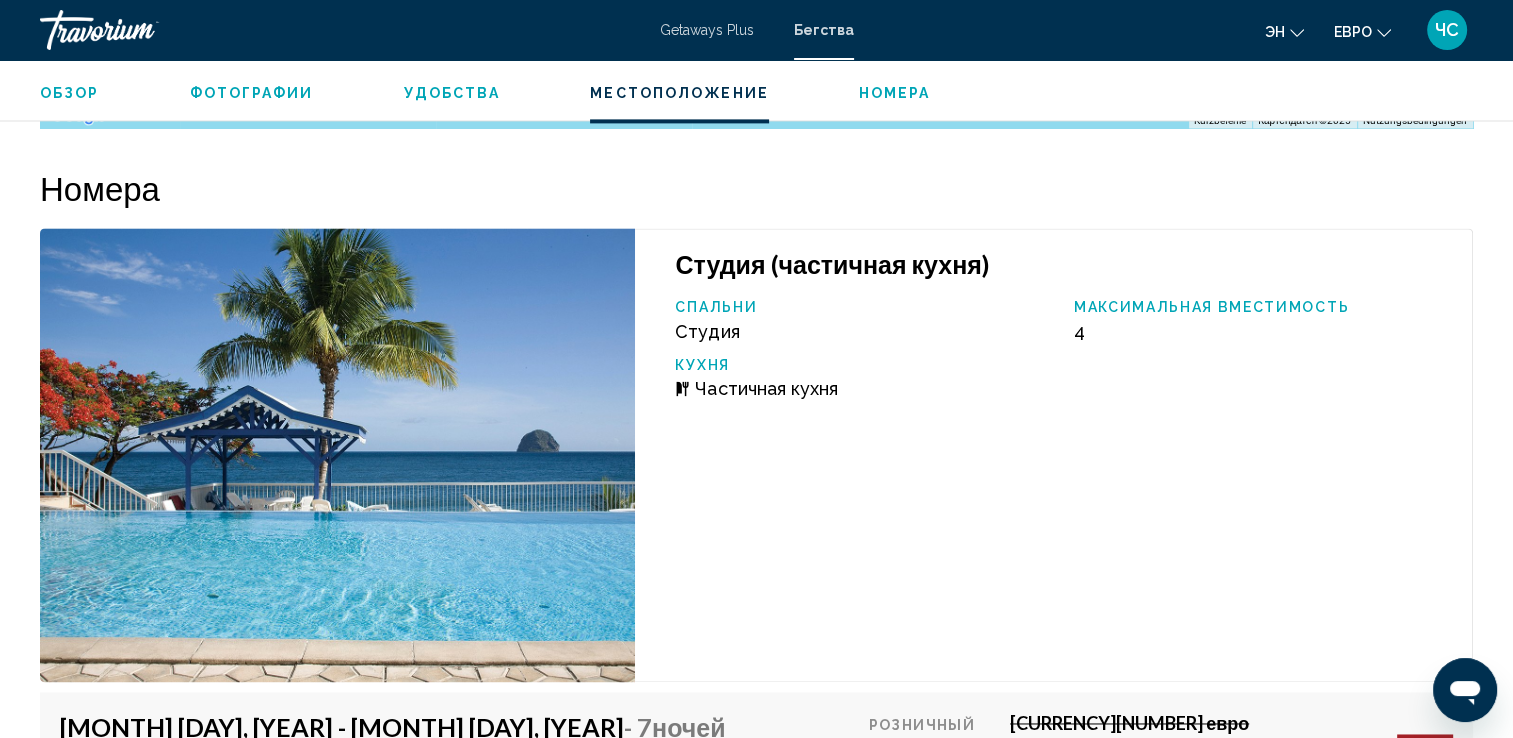 click on "Студия (частичная кухня) Спальни Студия Максимальная вместимость 4 Кухня
Частичная кухня" at bounding box center [1054, 455] 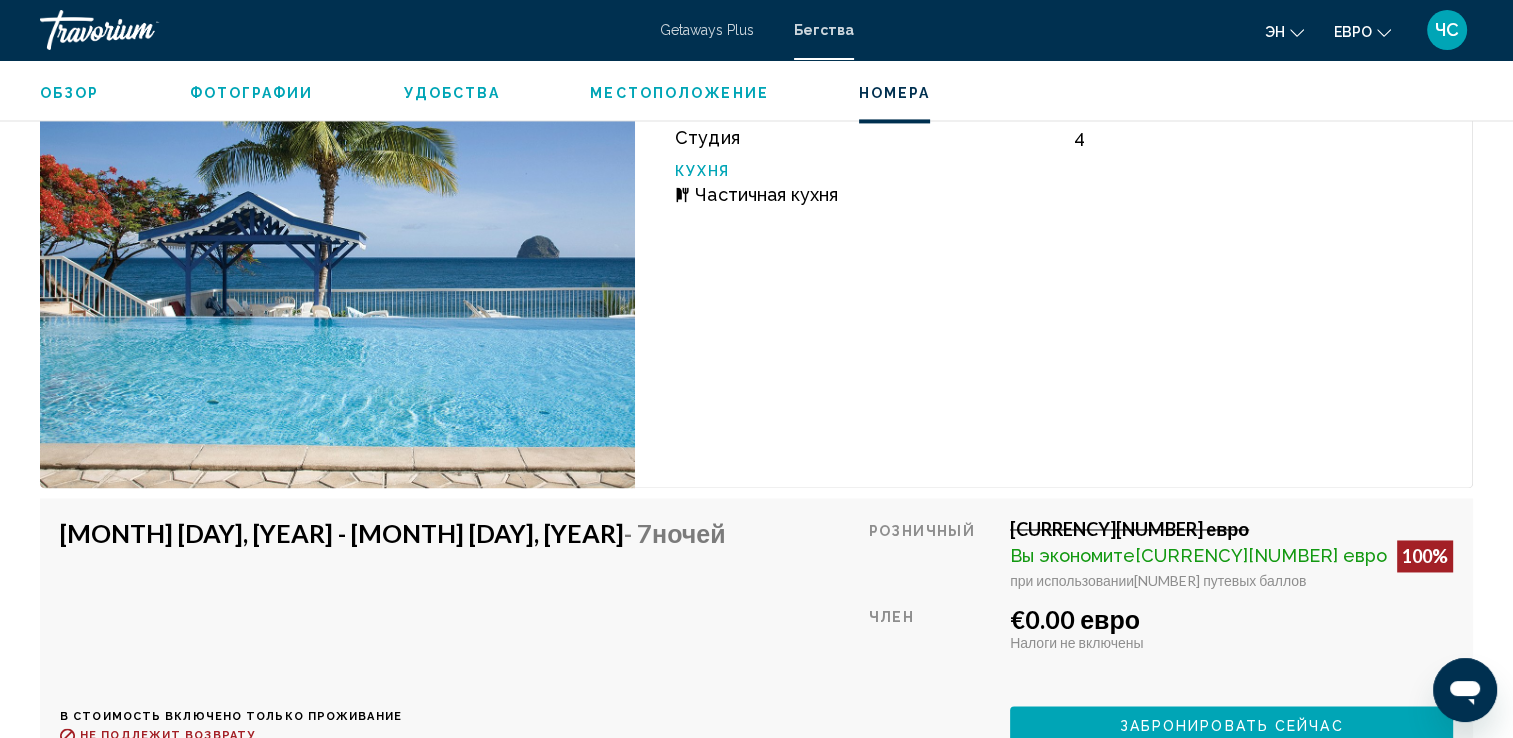scroll, scrollTop: 3000, scrollLeft: 0, axis: vertical 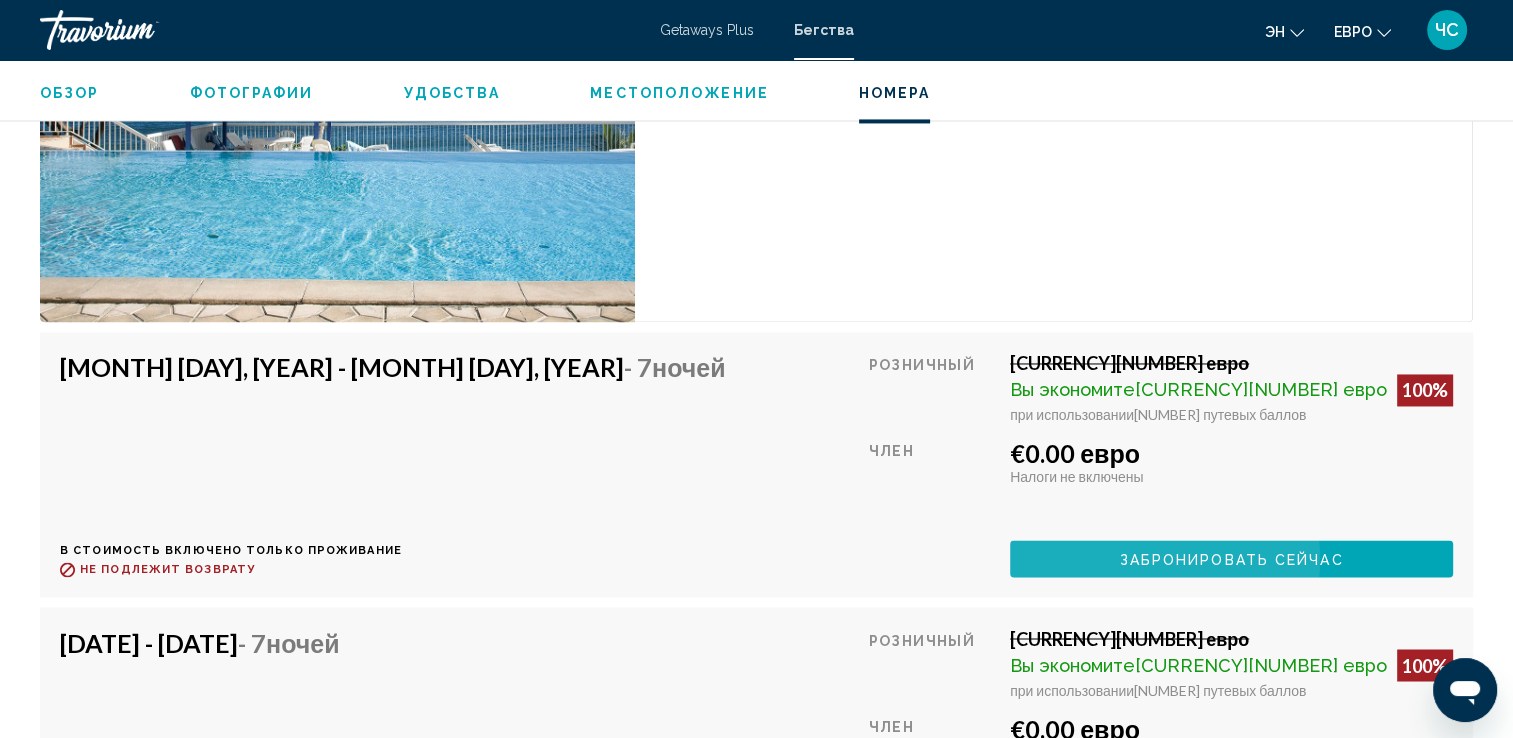 click on "Забронировать сейчас" at bounding box center (1232, 559) 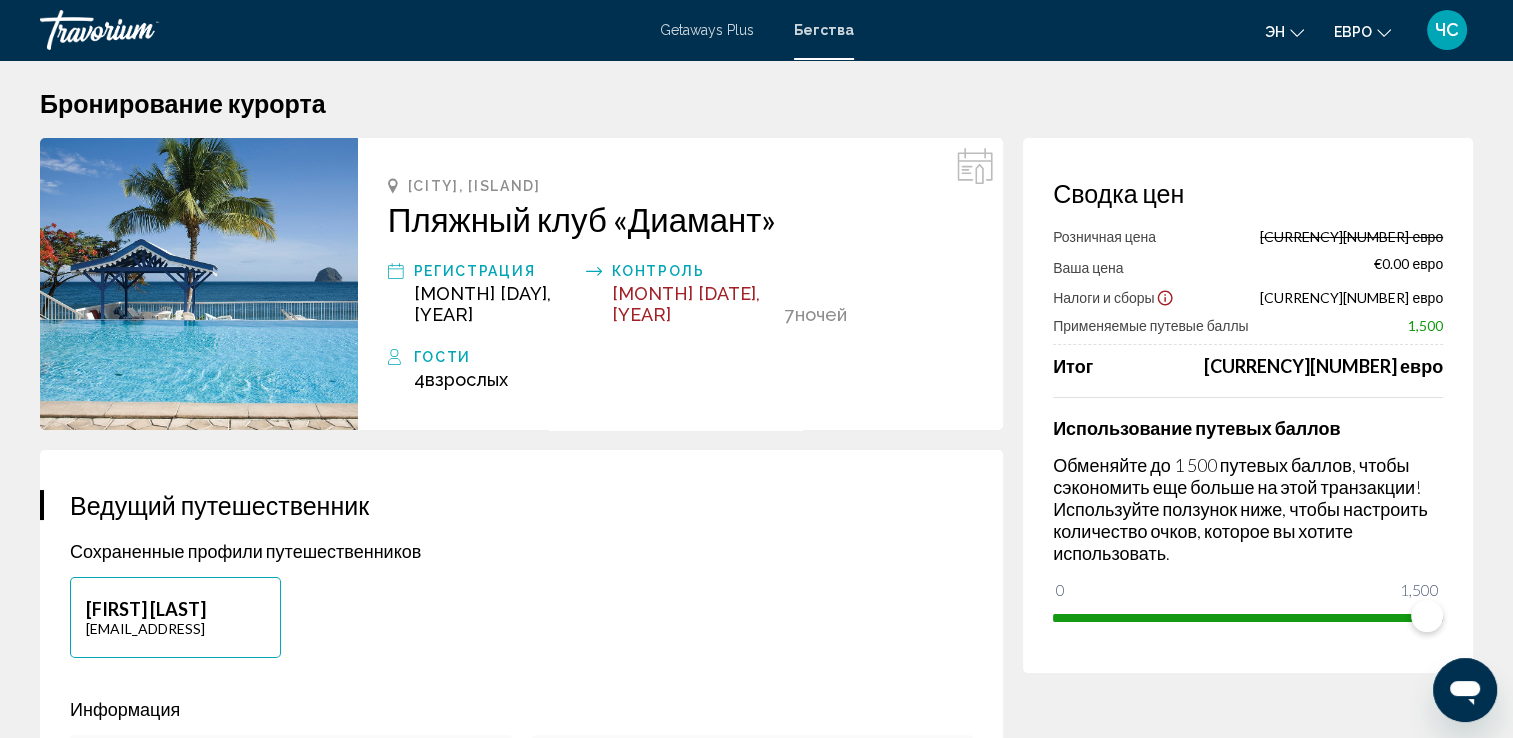 scroll, scrollTop: 0, scrollLeft: 0, axis: both 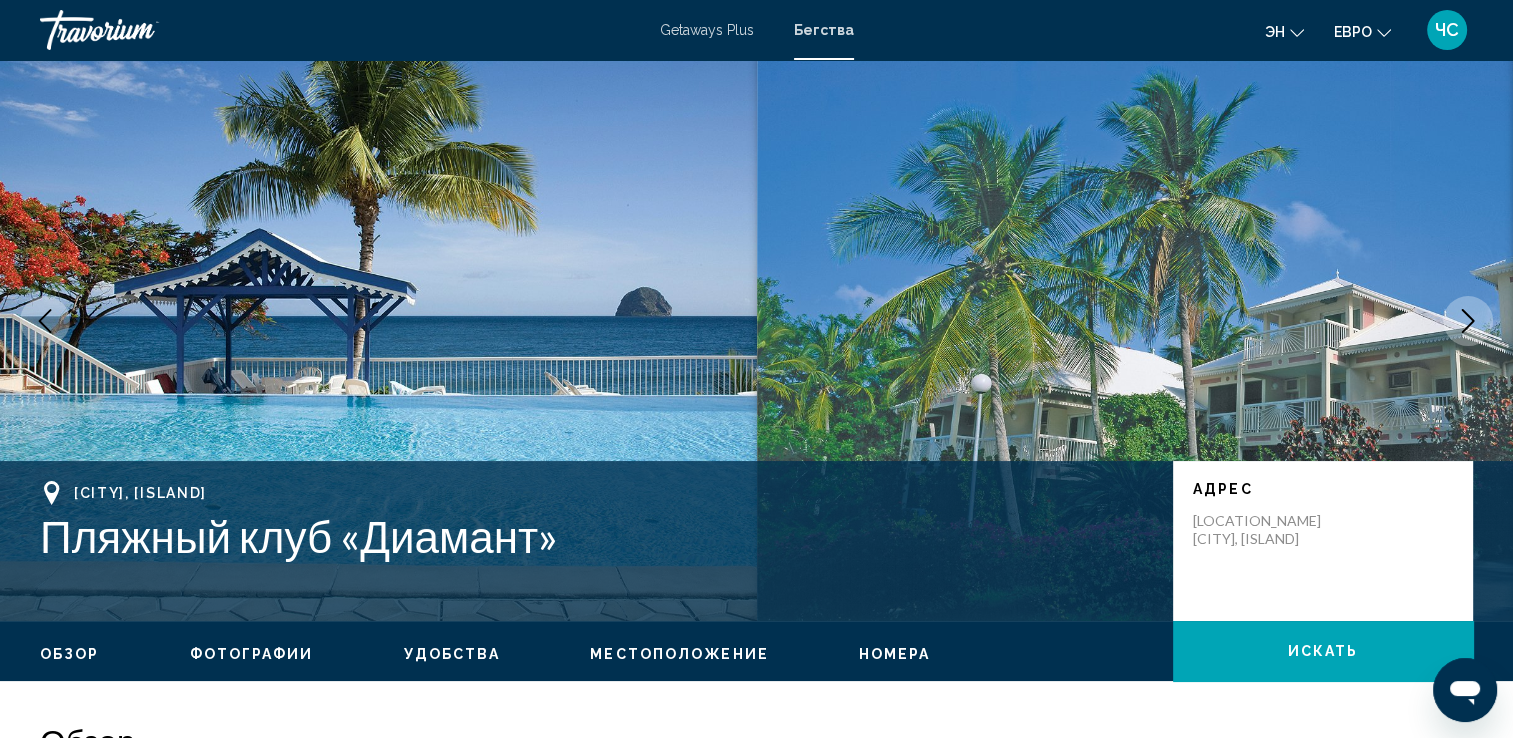 type 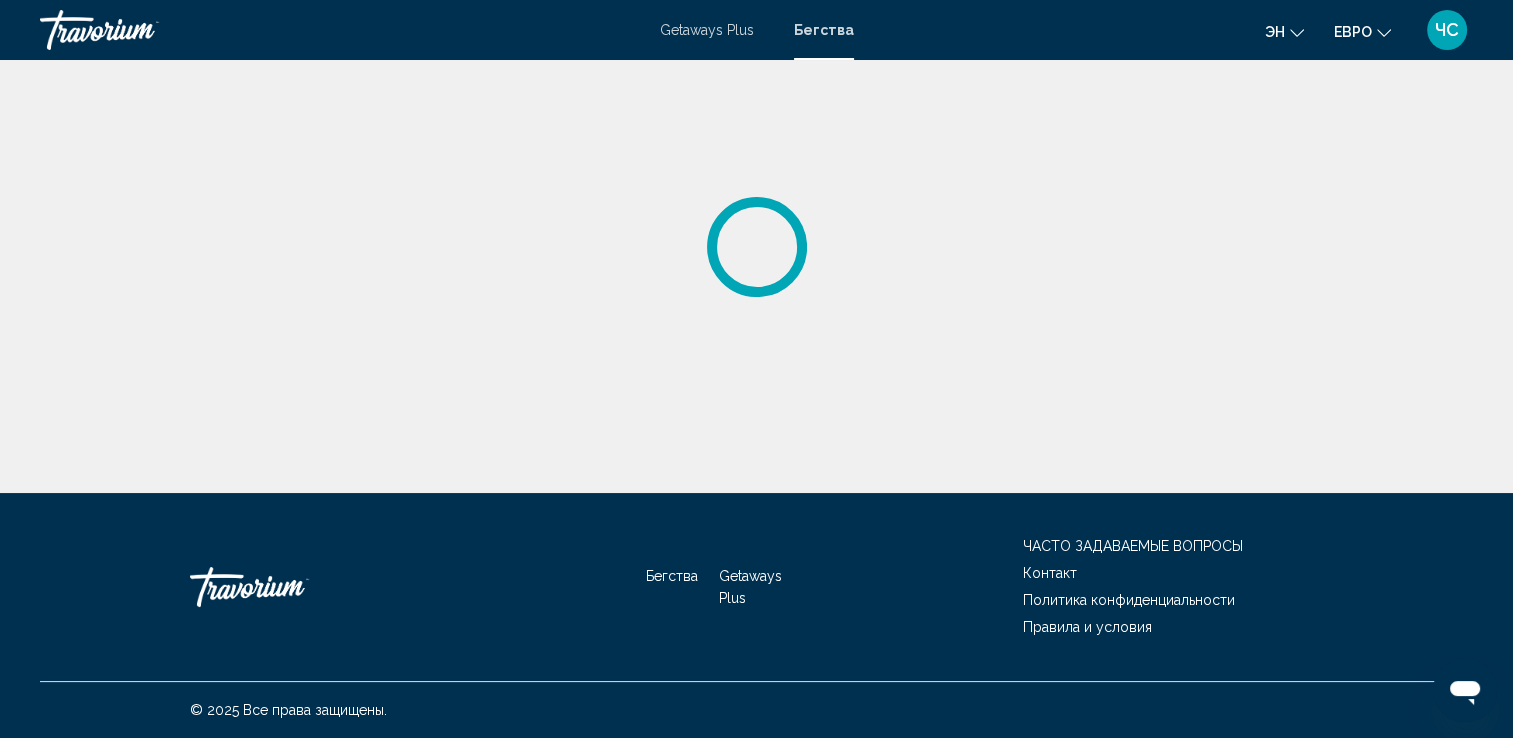 scroll, scrollTop: 0, scrollLeft: 0, axis: both 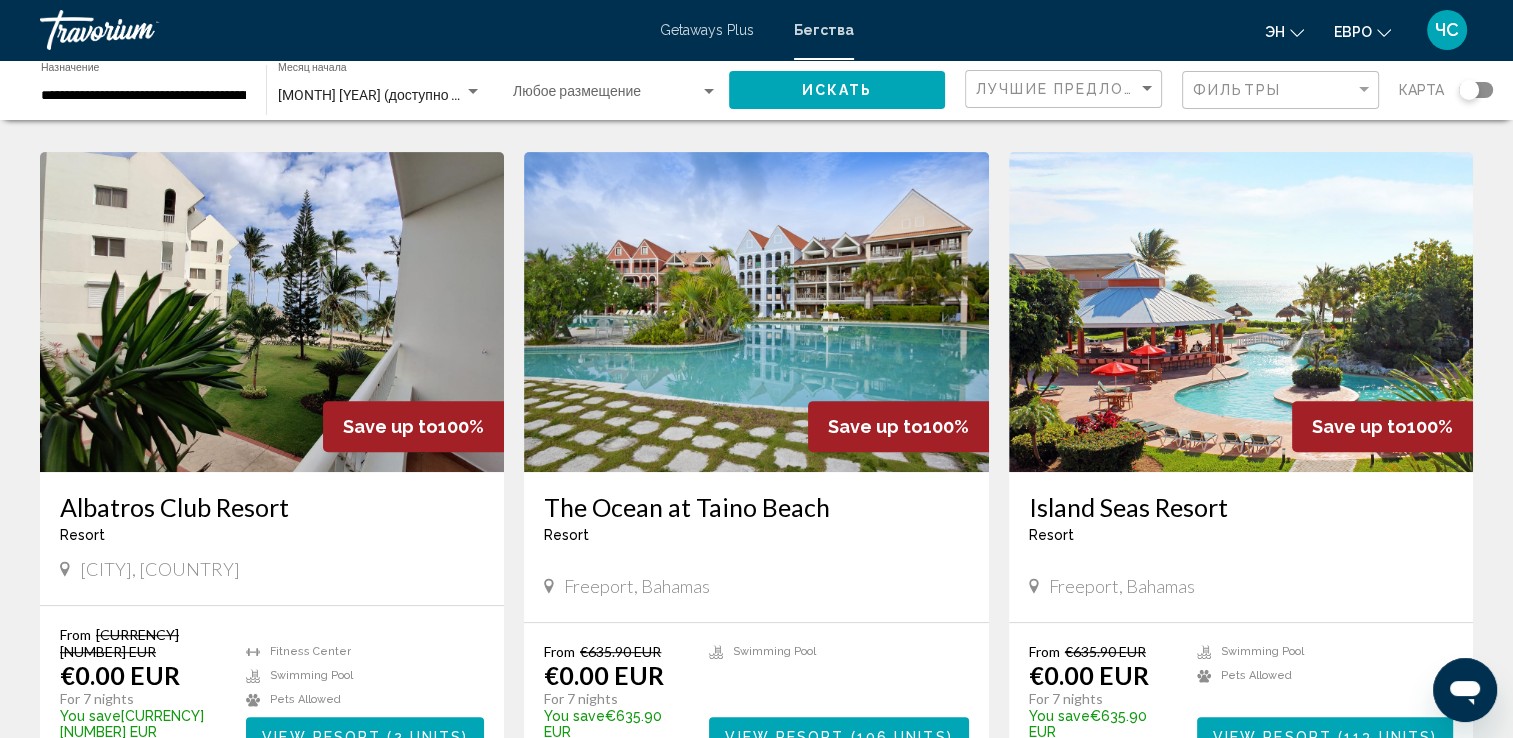 click at bounding box center [1241, 312] 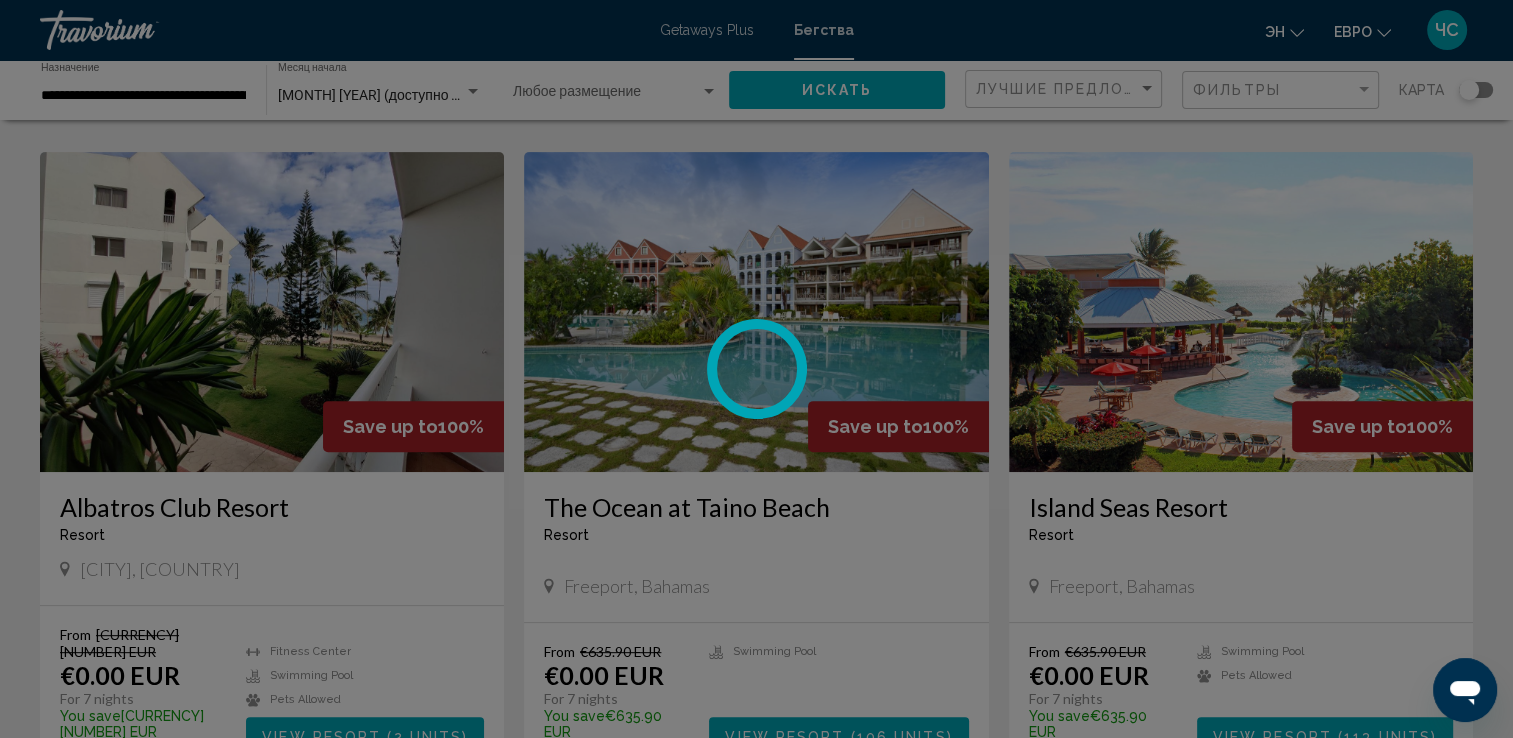 click at bounding box center (756, 369) 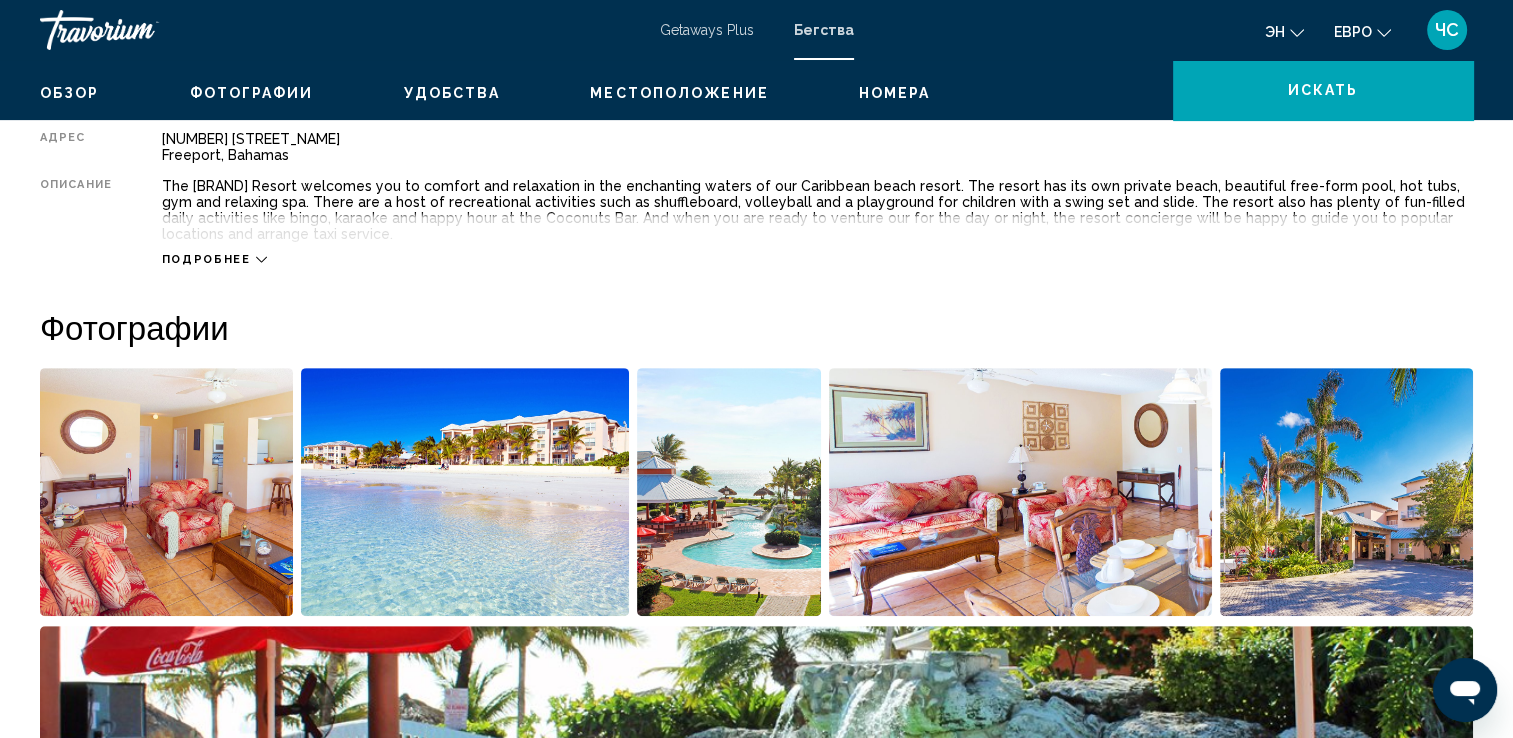scroll, scrollTop: 0, scrollLeft: 0, axis: both 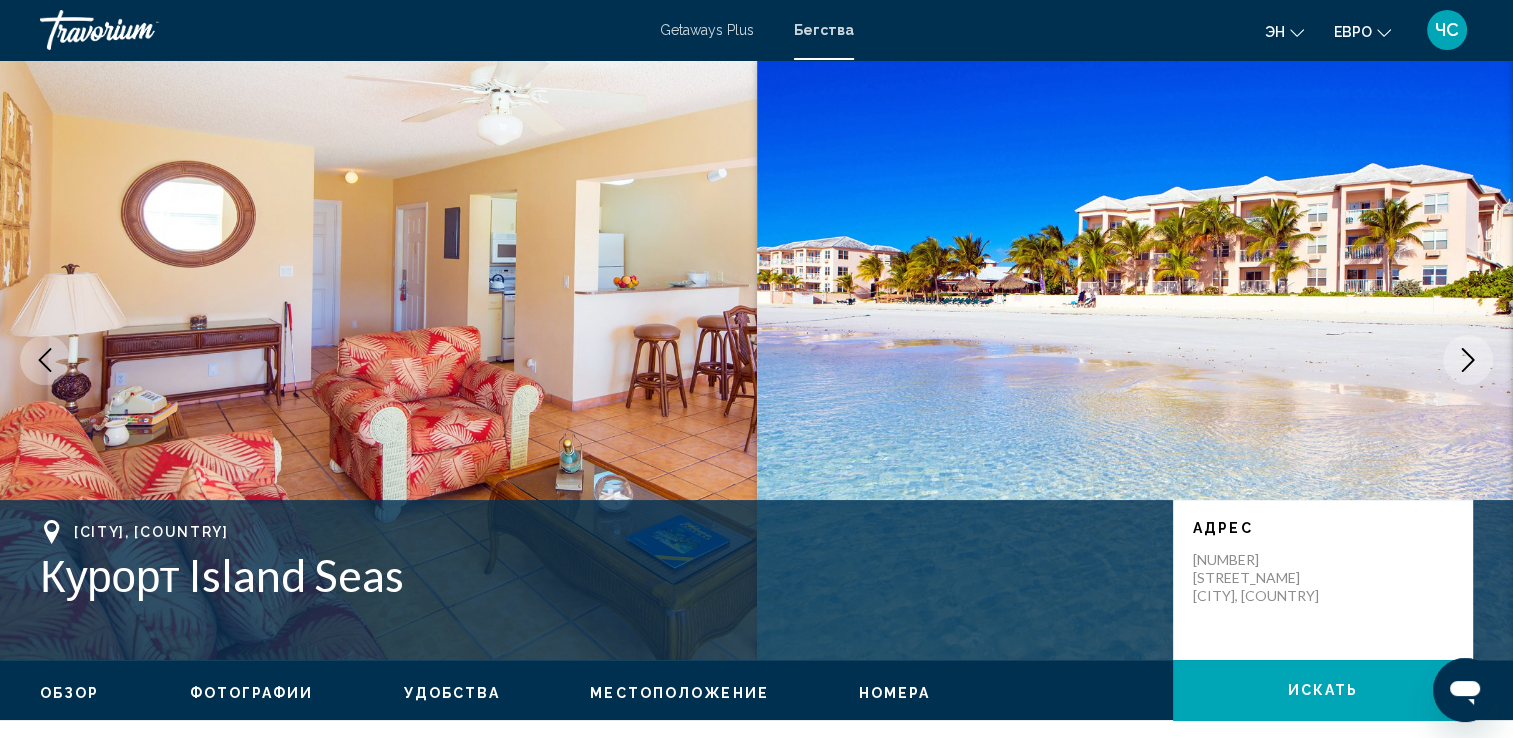 click at bounding box center [378, 360] 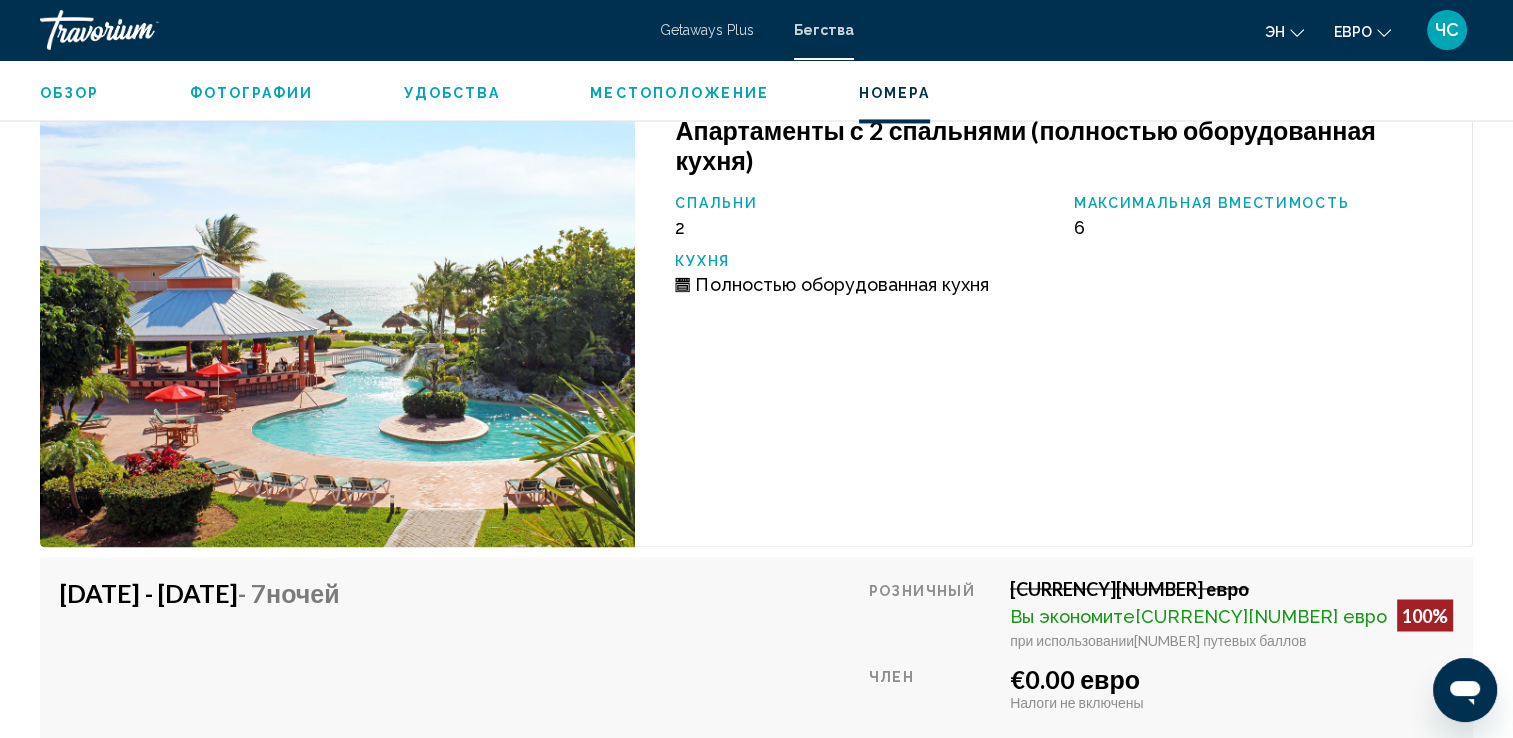 scroll, scrollTop: 3200, scrollLeft: 0, axis: vertical 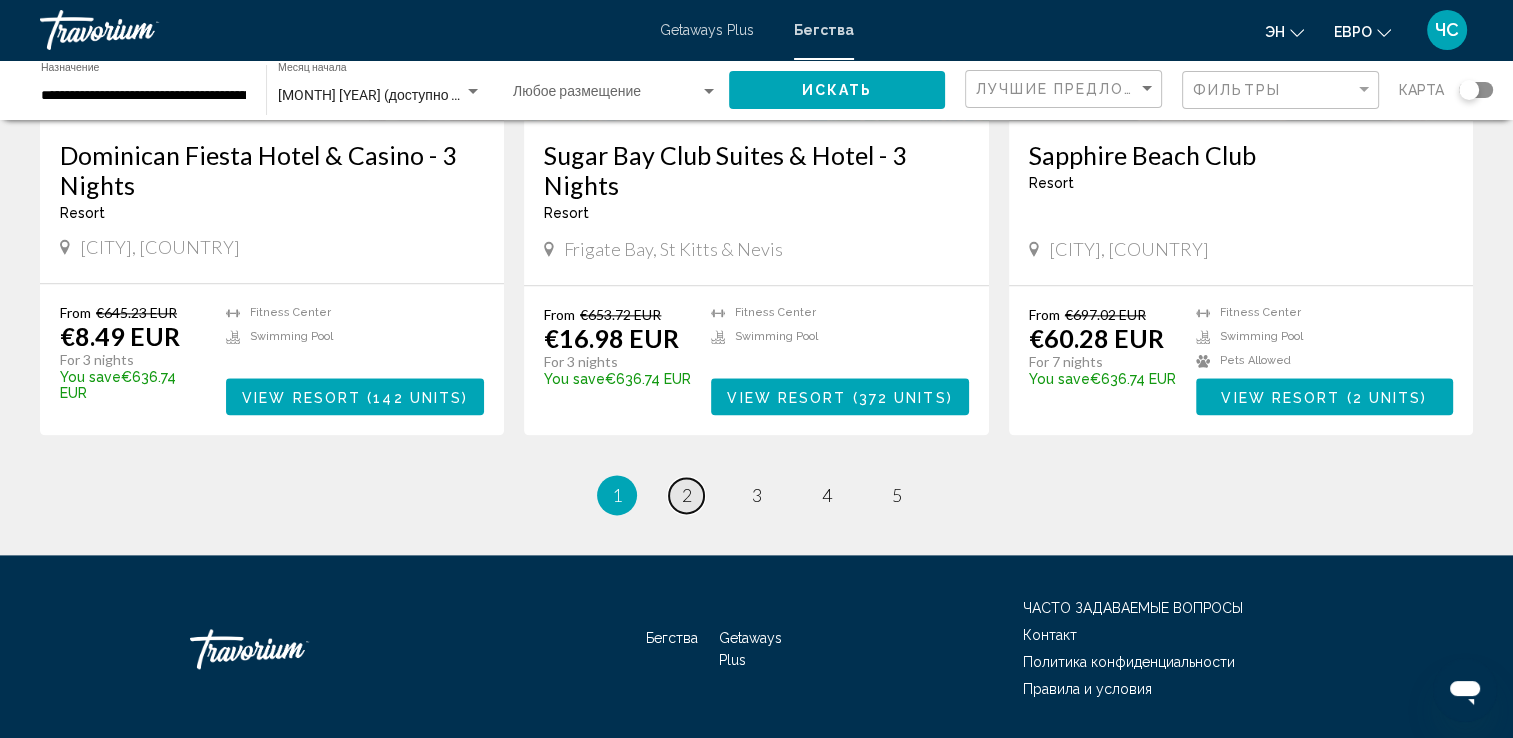 click on "2" at bounding box center (687, 495) 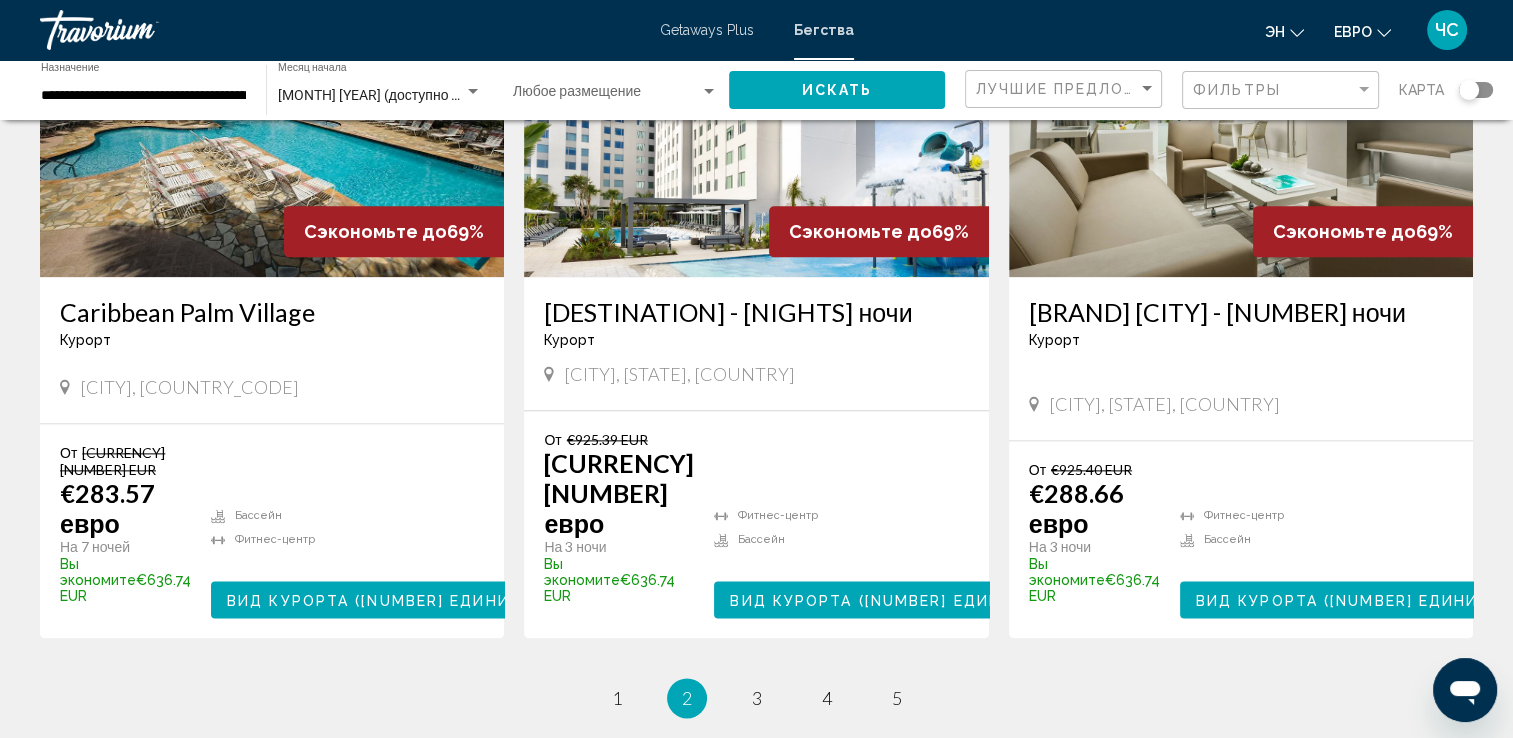 scroll, scrollTop: 2480, scrollLeft: 0, axis: vertical 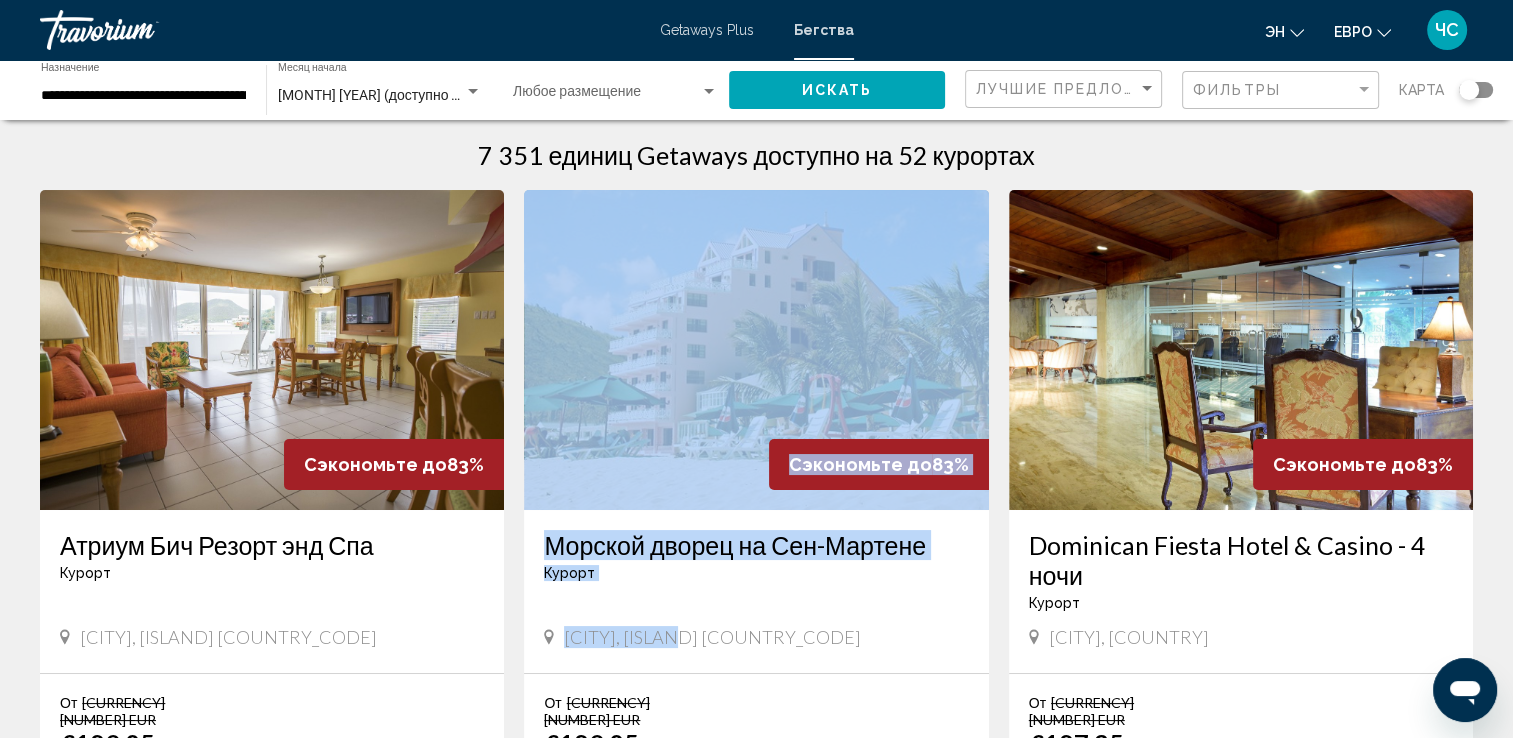 click on "Сэкономьте до  [PERCENTAGE]%   [BRAND]  Курорт  -  This is an adults only resort
[CITY], [ISLAND] [COUNTRY_CODE]" at bounding box center [272, 431] 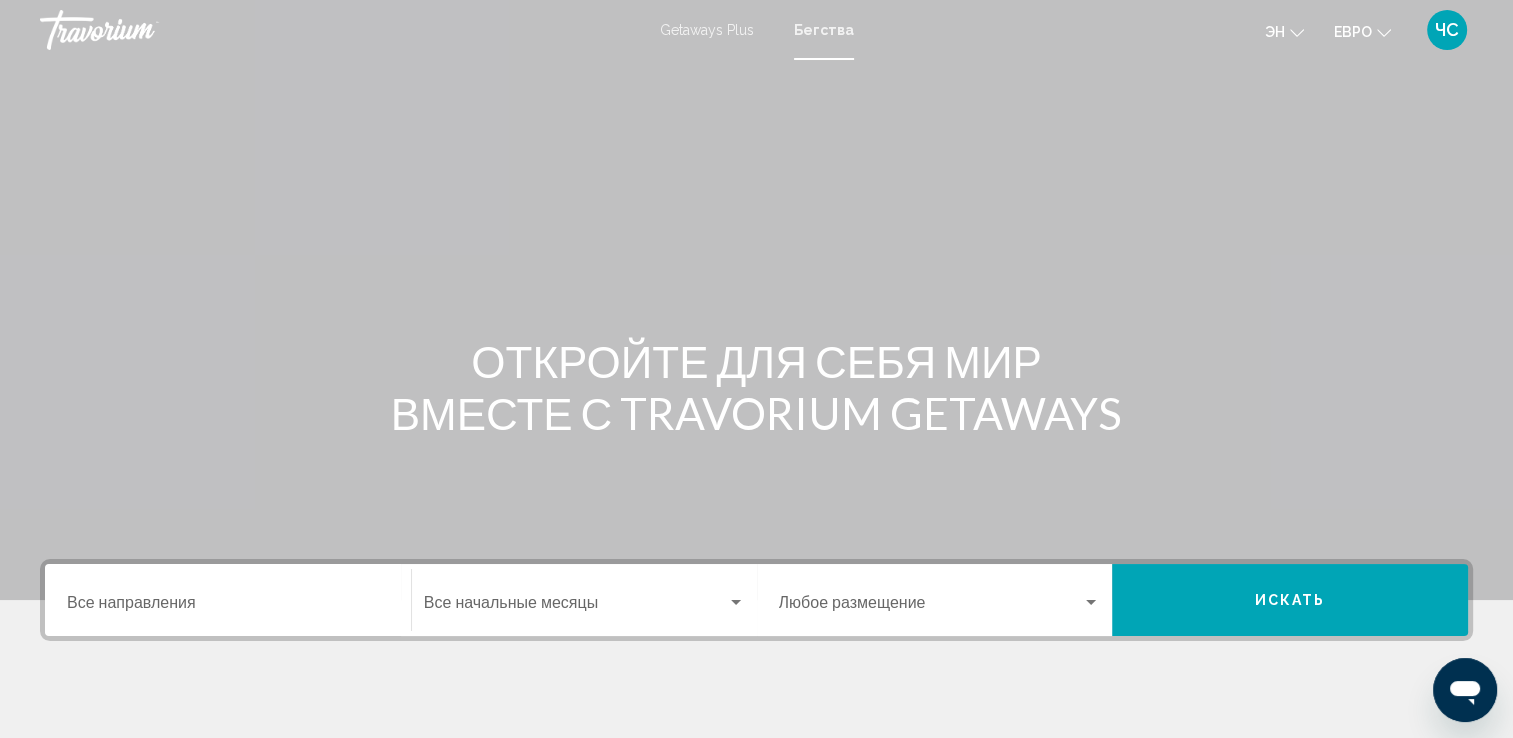 click on "Бегства" at bounding box center (824, 30) 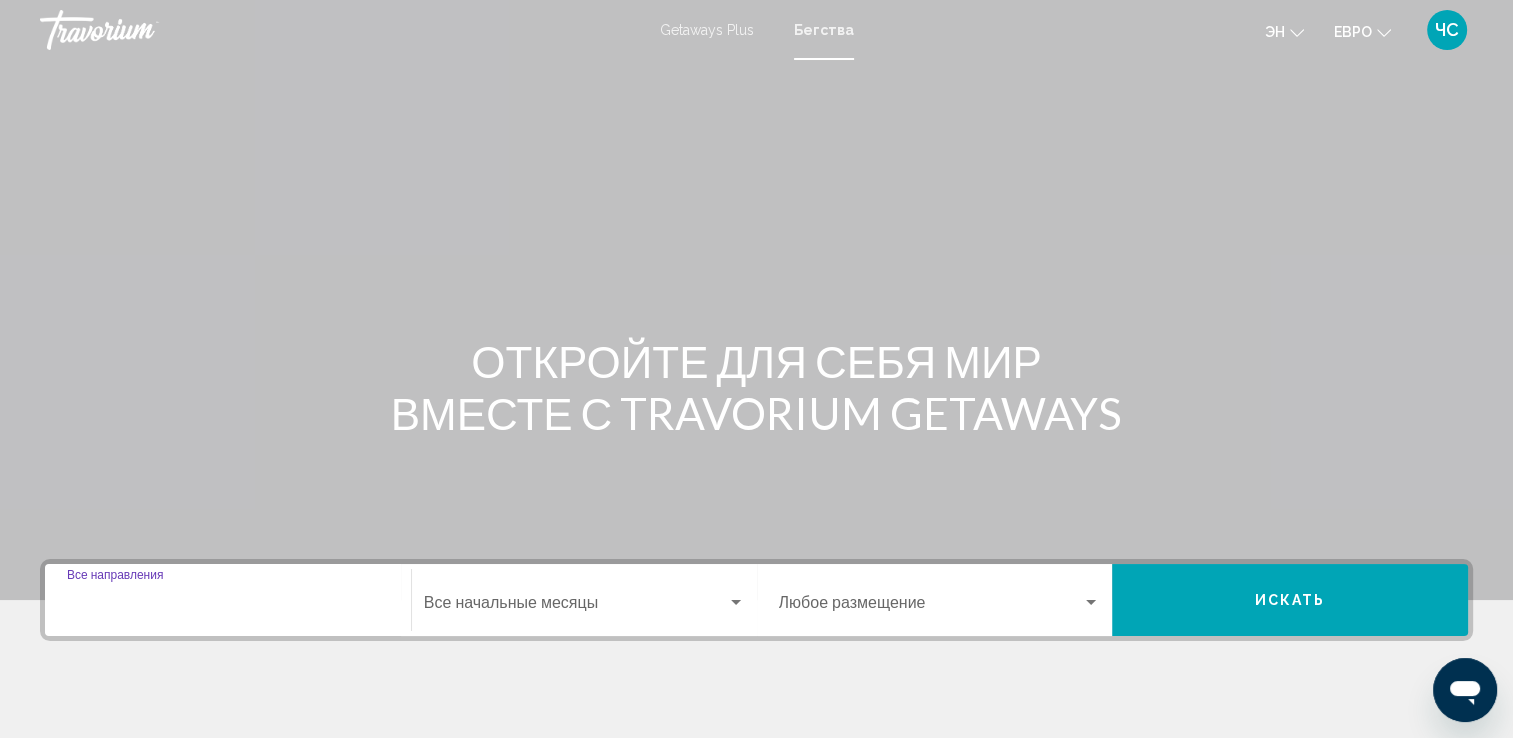 click on "Destination Все направления" at bounding box center [228, 607] 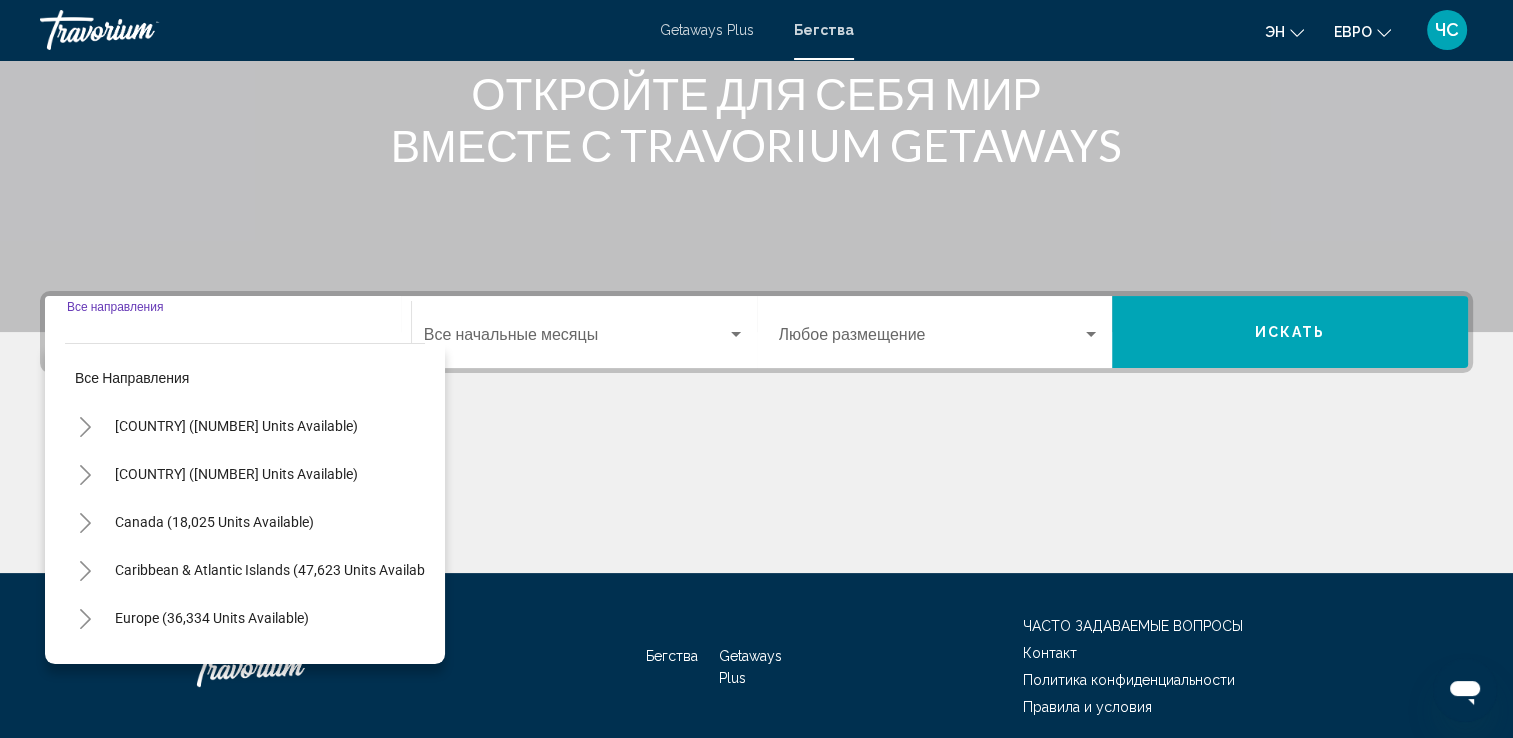scroll, scrollTop: 347, scrollLeft: 0, axis: vertical 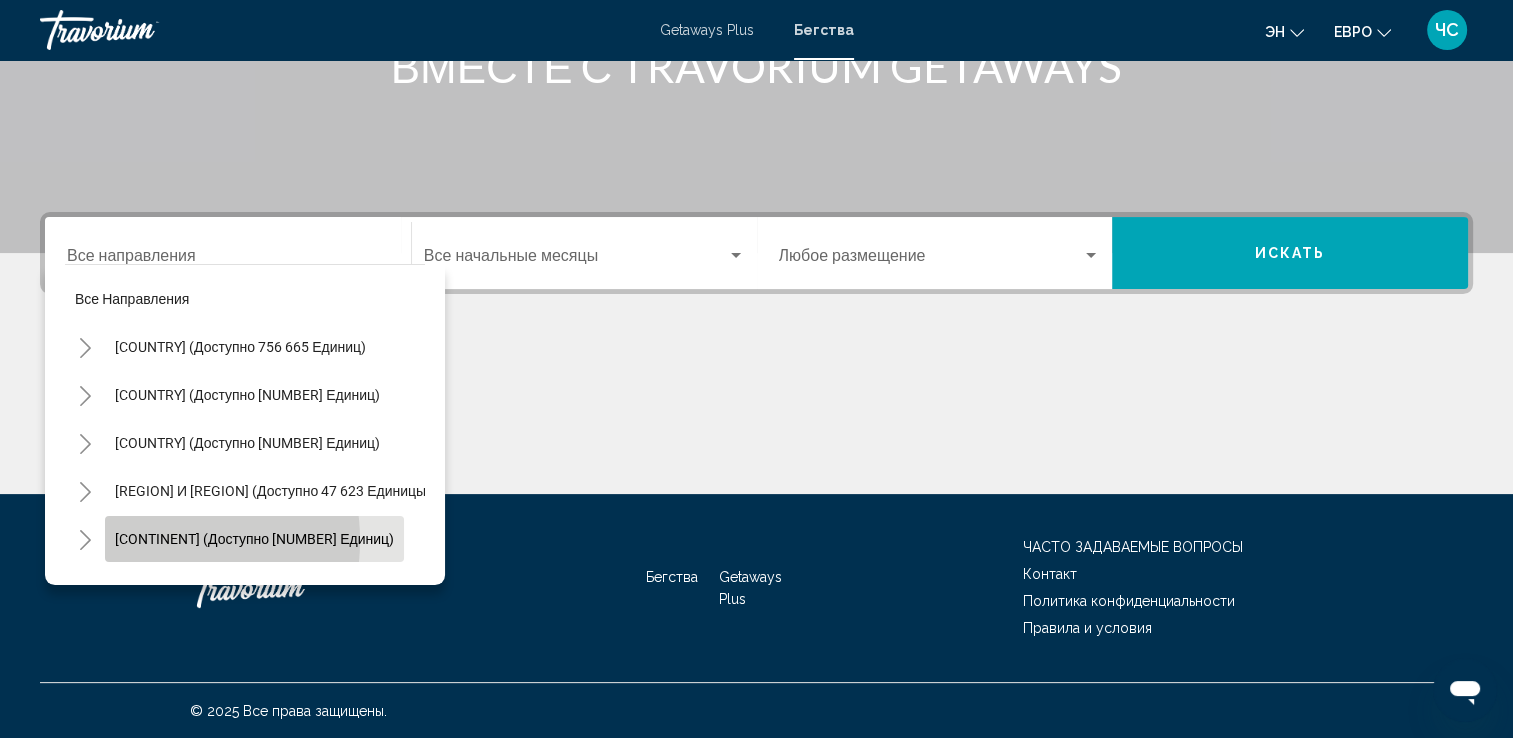 click on "[CONTINENT] (доступно [NUMBER] единиц)" at bounding box center [254, 539] 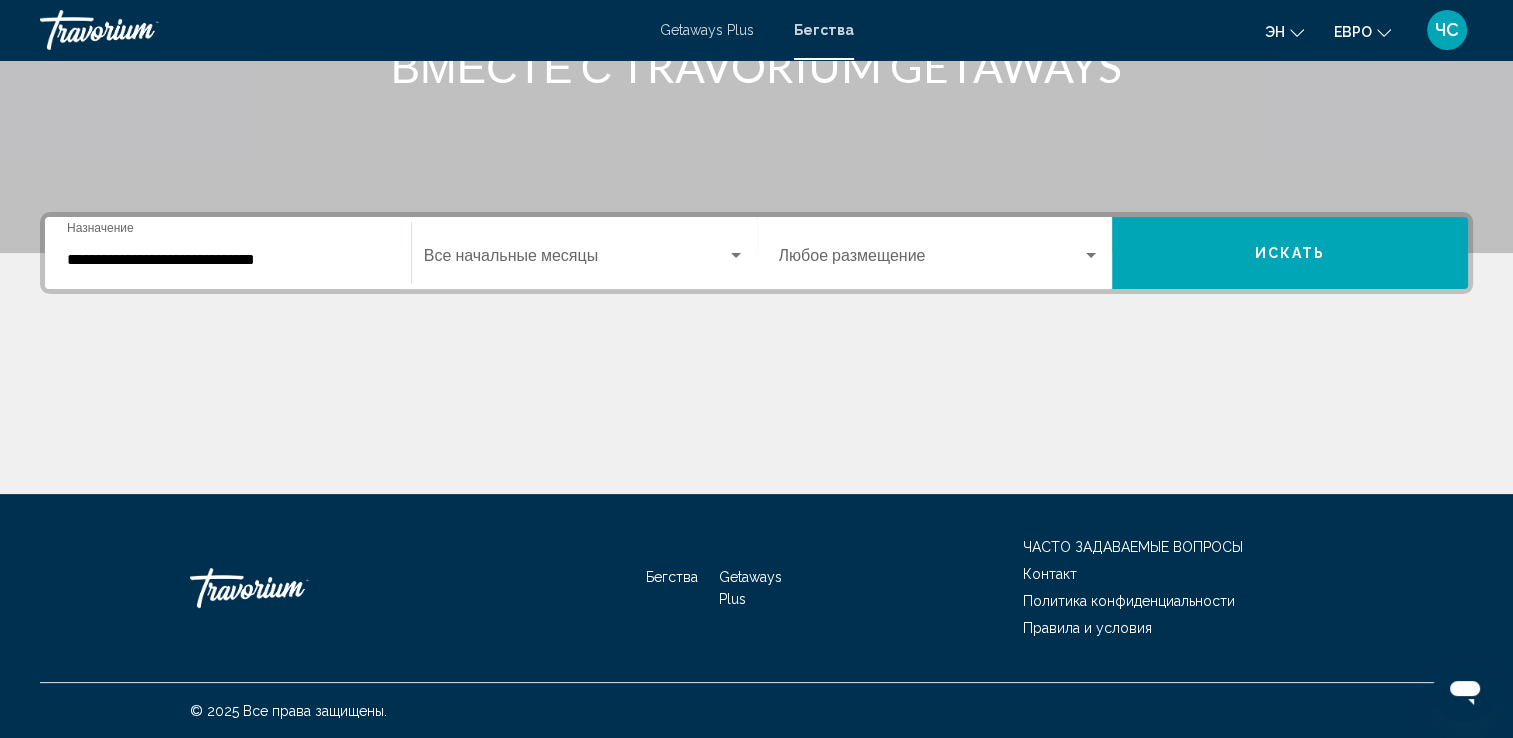click on "Start Month Все начальные месяцы" at bounding box center [584, 253] 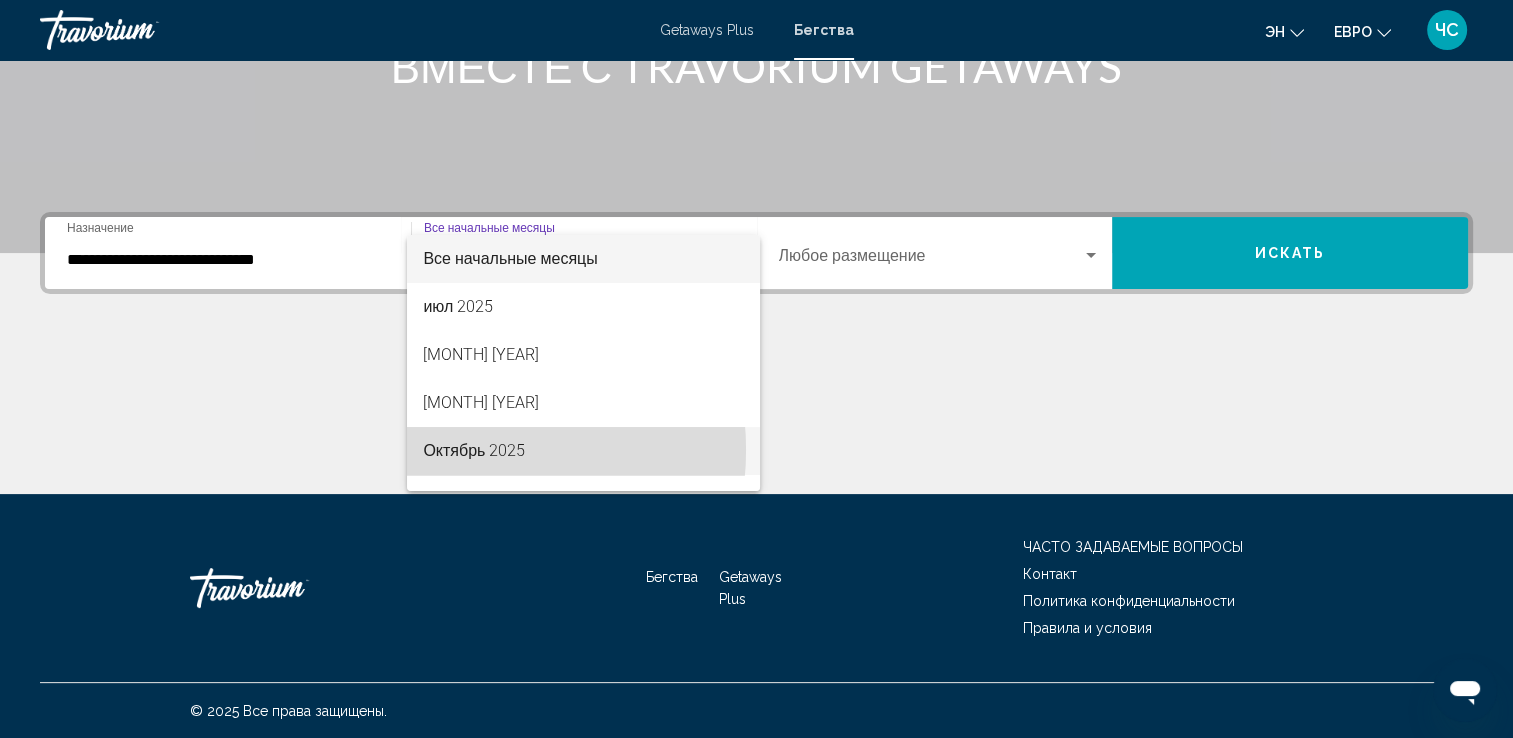 click on "Октябрь 2025" at bounding box center (474, 450) 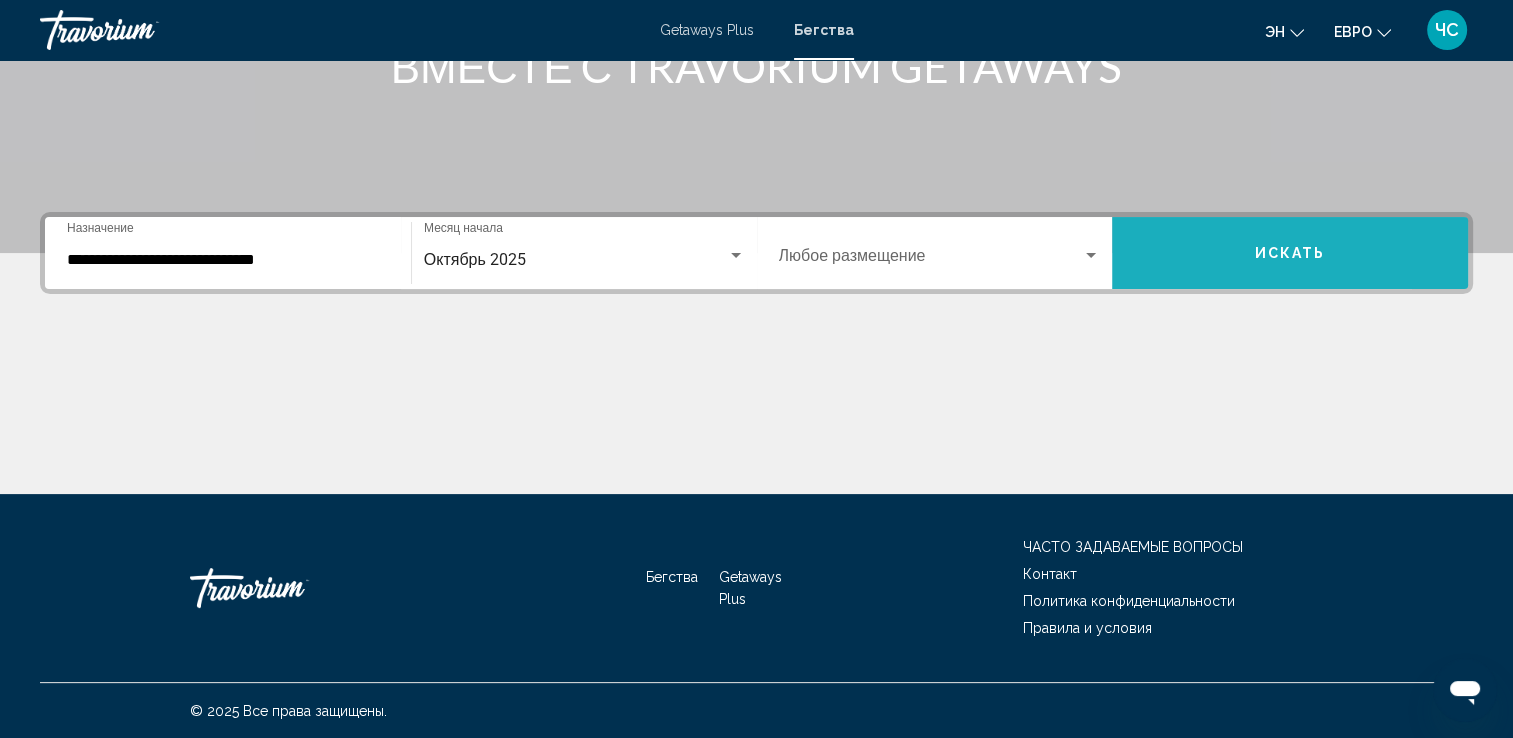 click on "Искать" at bounding box center (1290, 253) 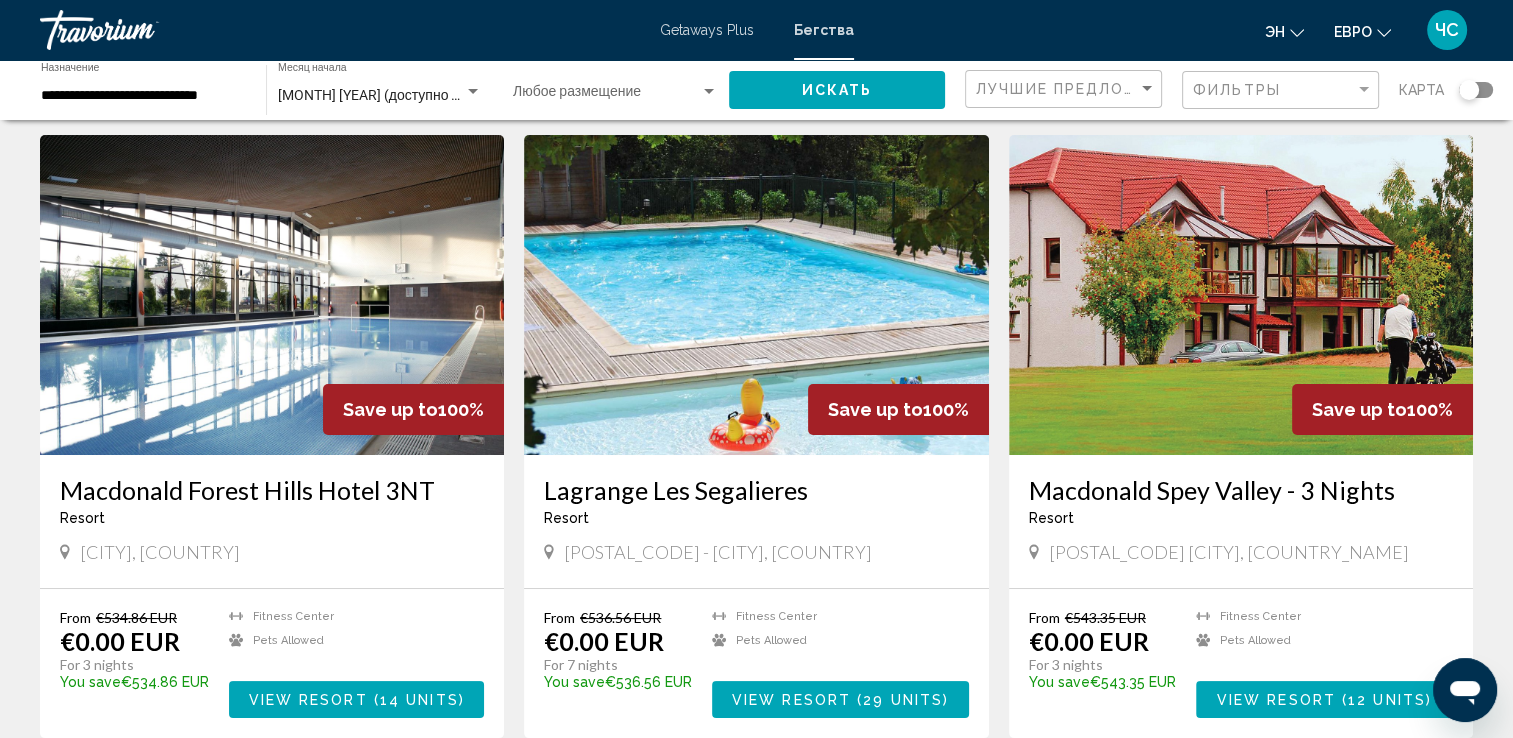 scroll, scrollTop: 80, scrollLeft: 0, axis: vertical 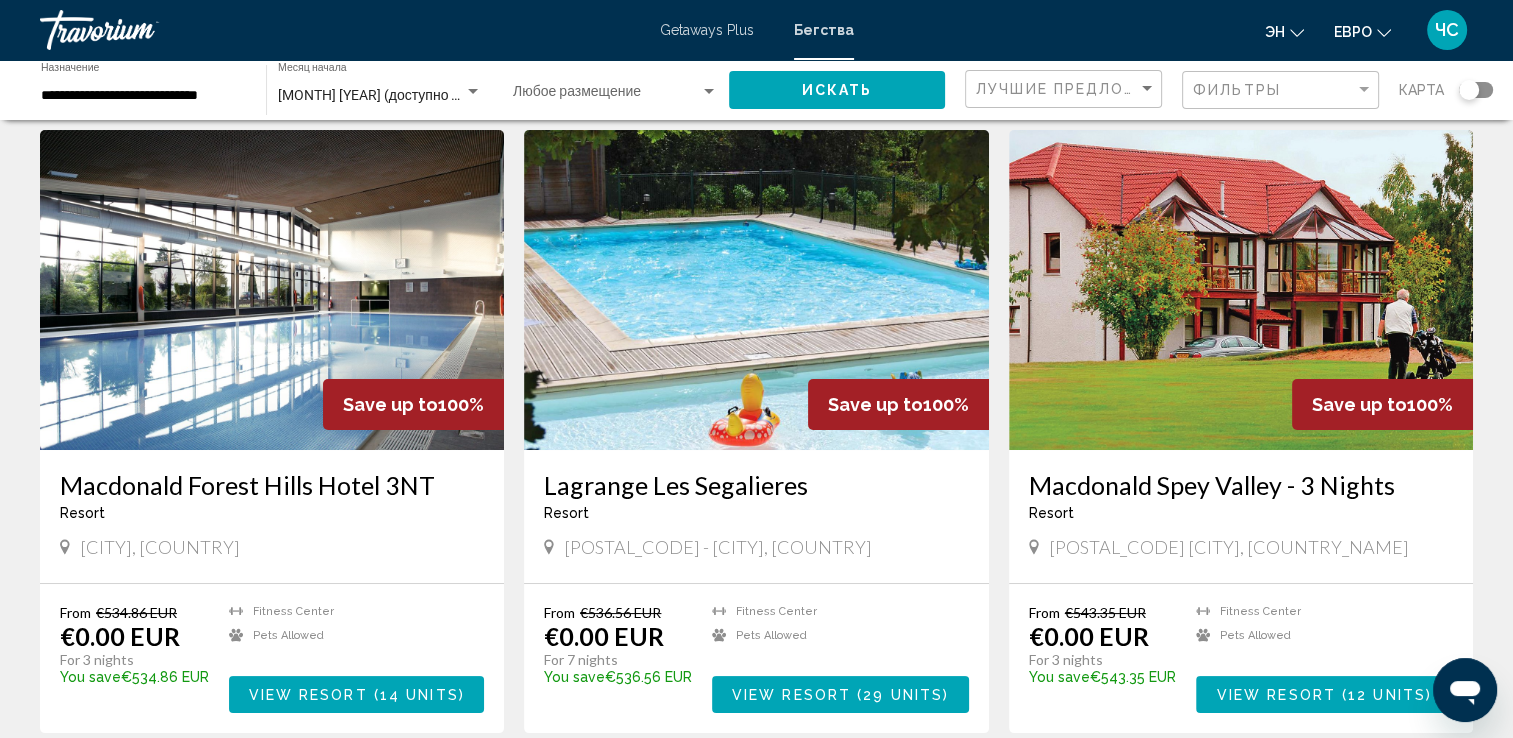 click at bounding box center (756, 290) 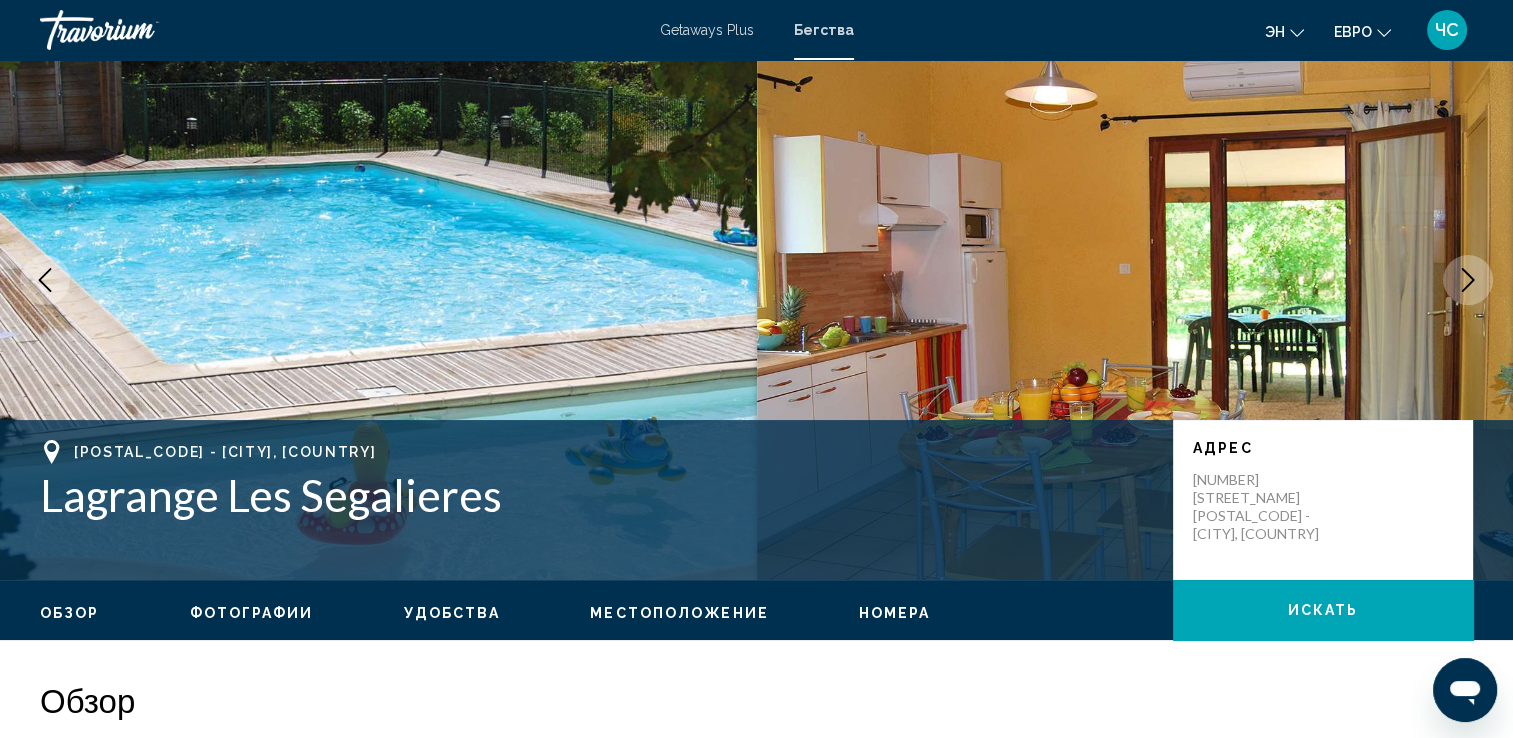 scroll, scrollTop: 0, scrollLeft: 0, axis: both 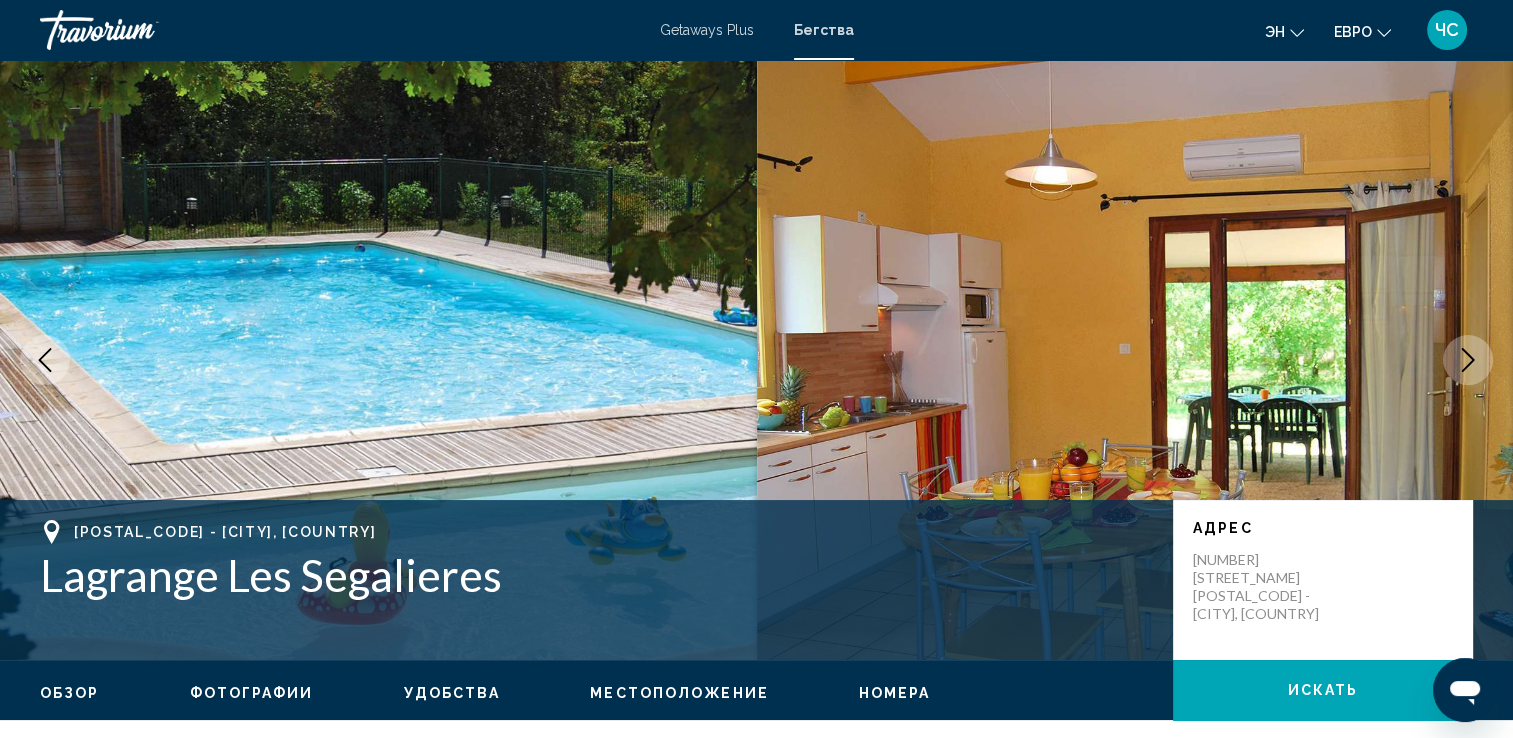 type 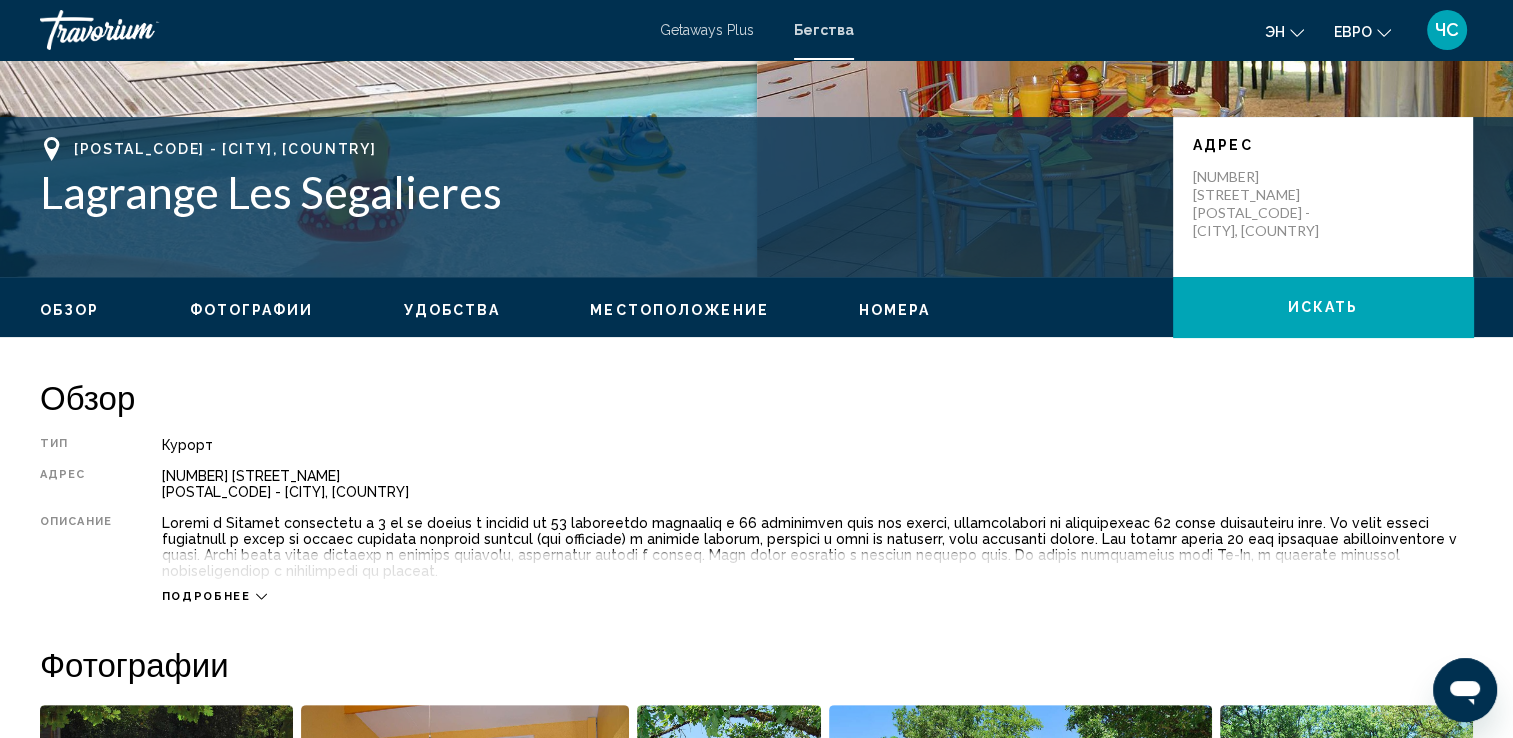 scroll, scrollTop: 360, scrollLeft: 0, axis: vertical 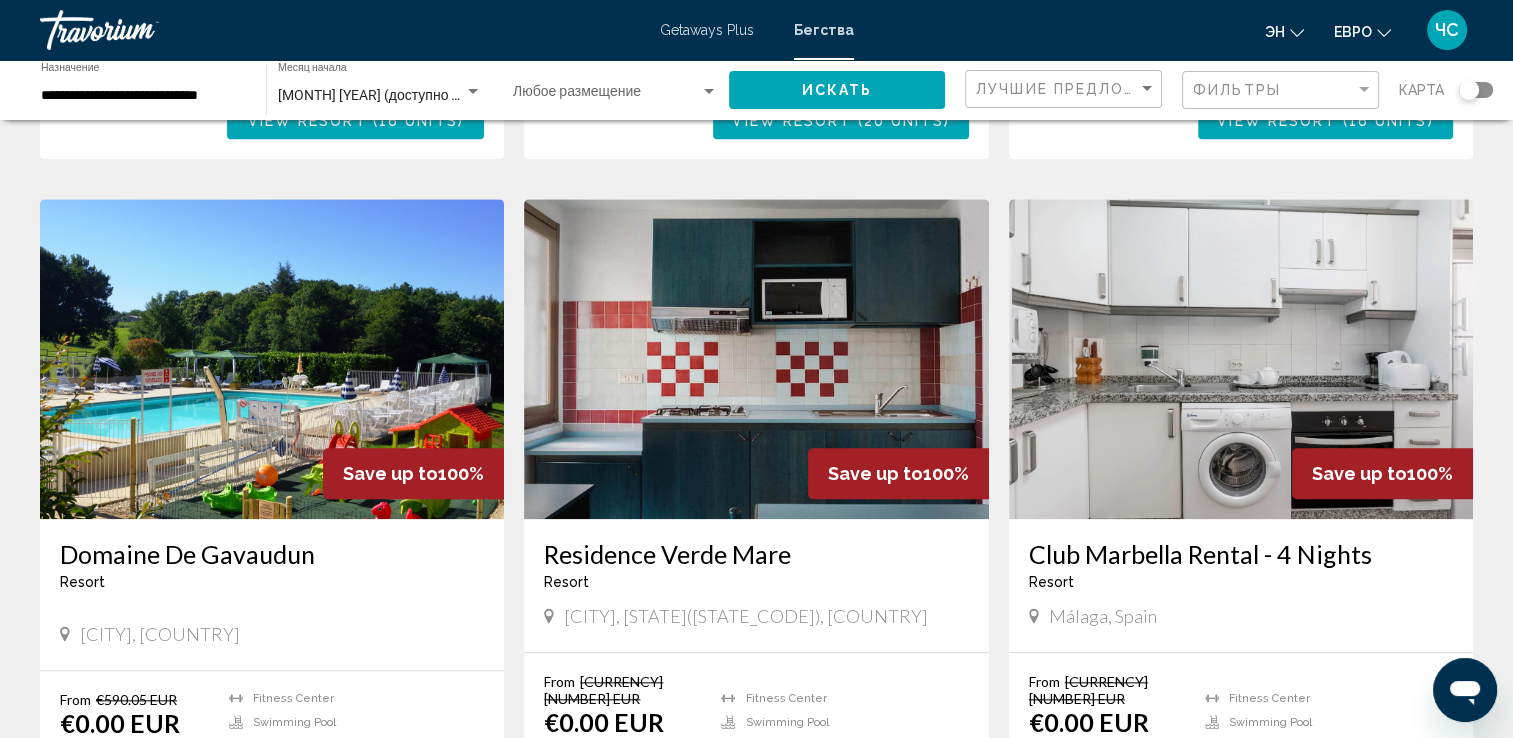 click at bounding box center [756, 359] 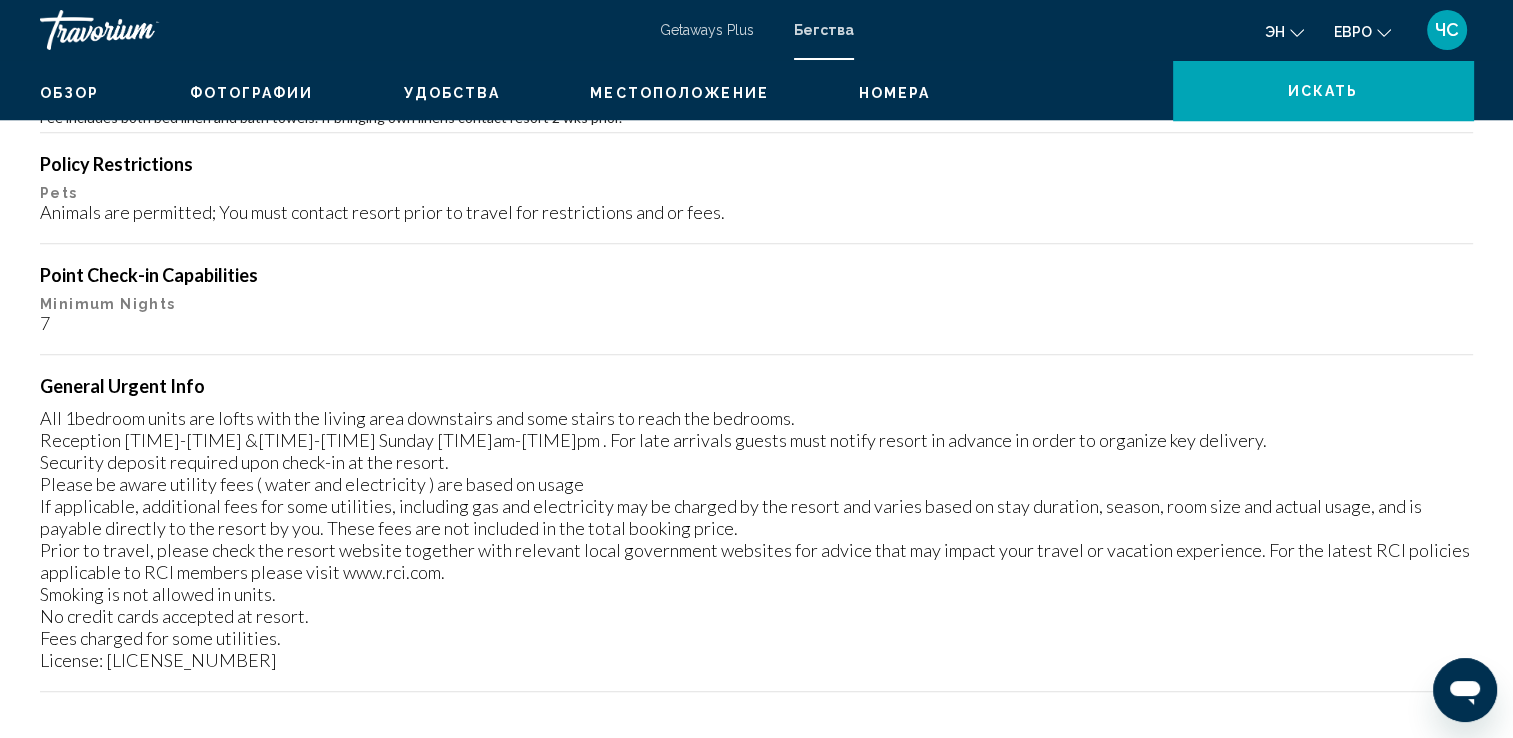 scroll, scrollTop: 0, scrollLeft: 0, axis: both 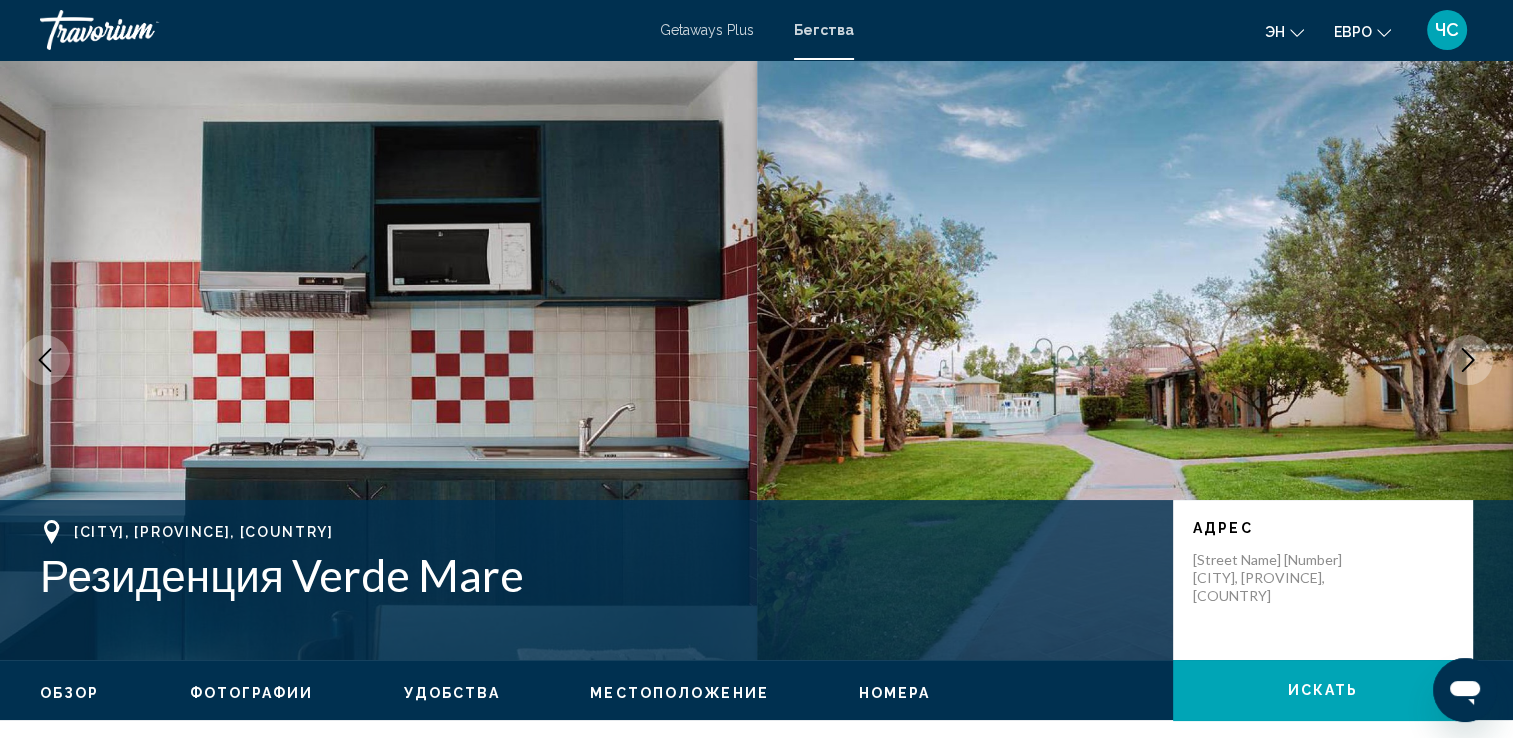 type 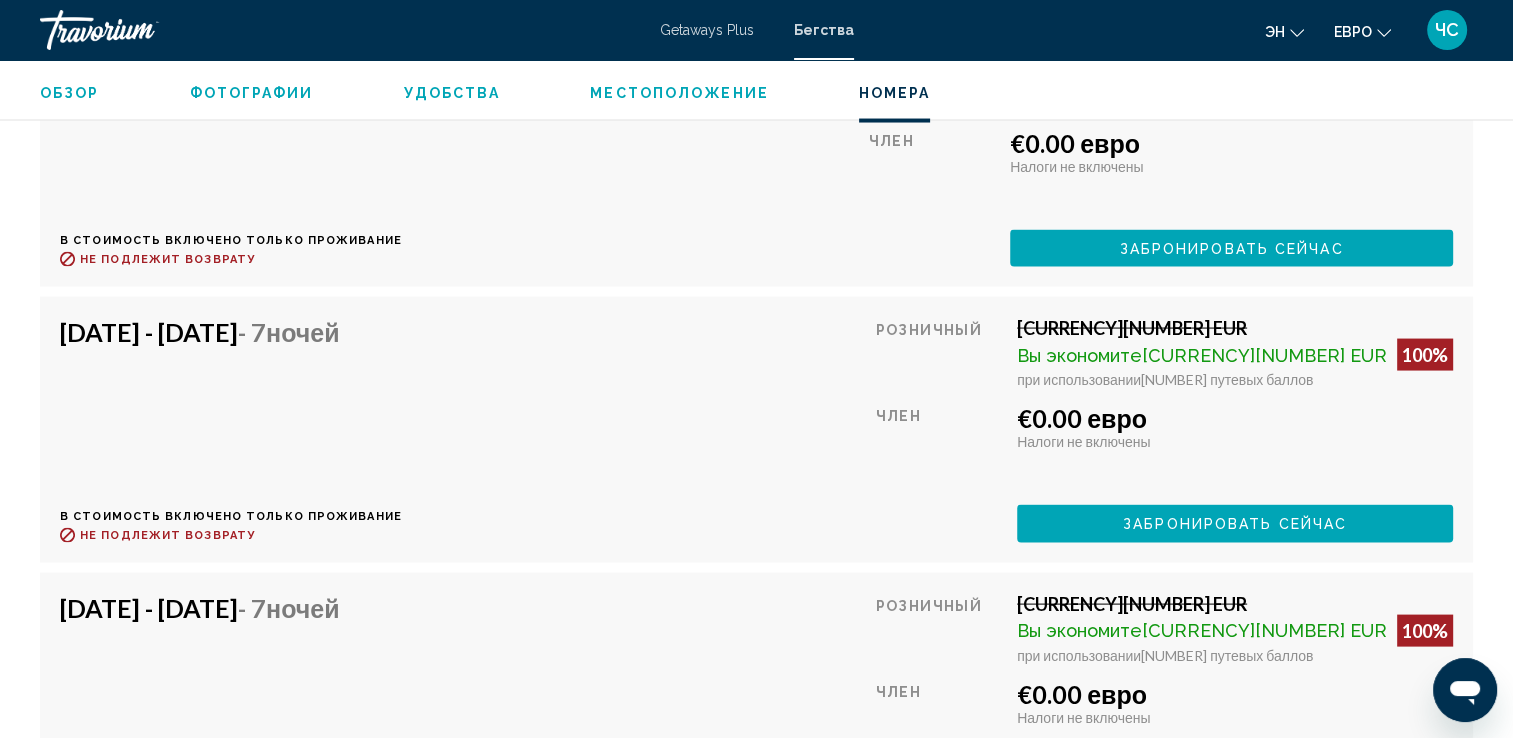 scroll, scrollTop: 4160, scrollLeft: 0, axis: vertical 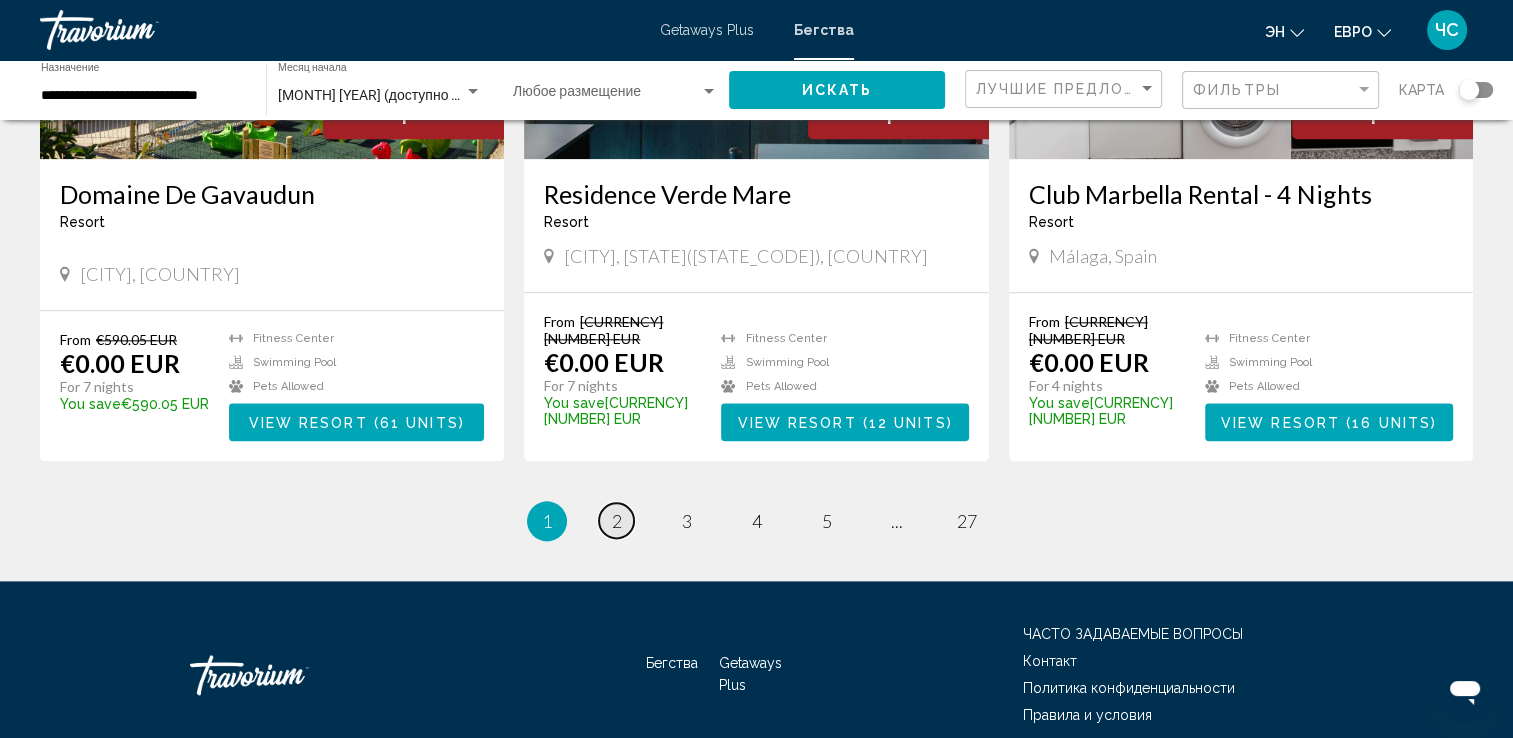 click on "page  2" at bounding box center (616, 520) 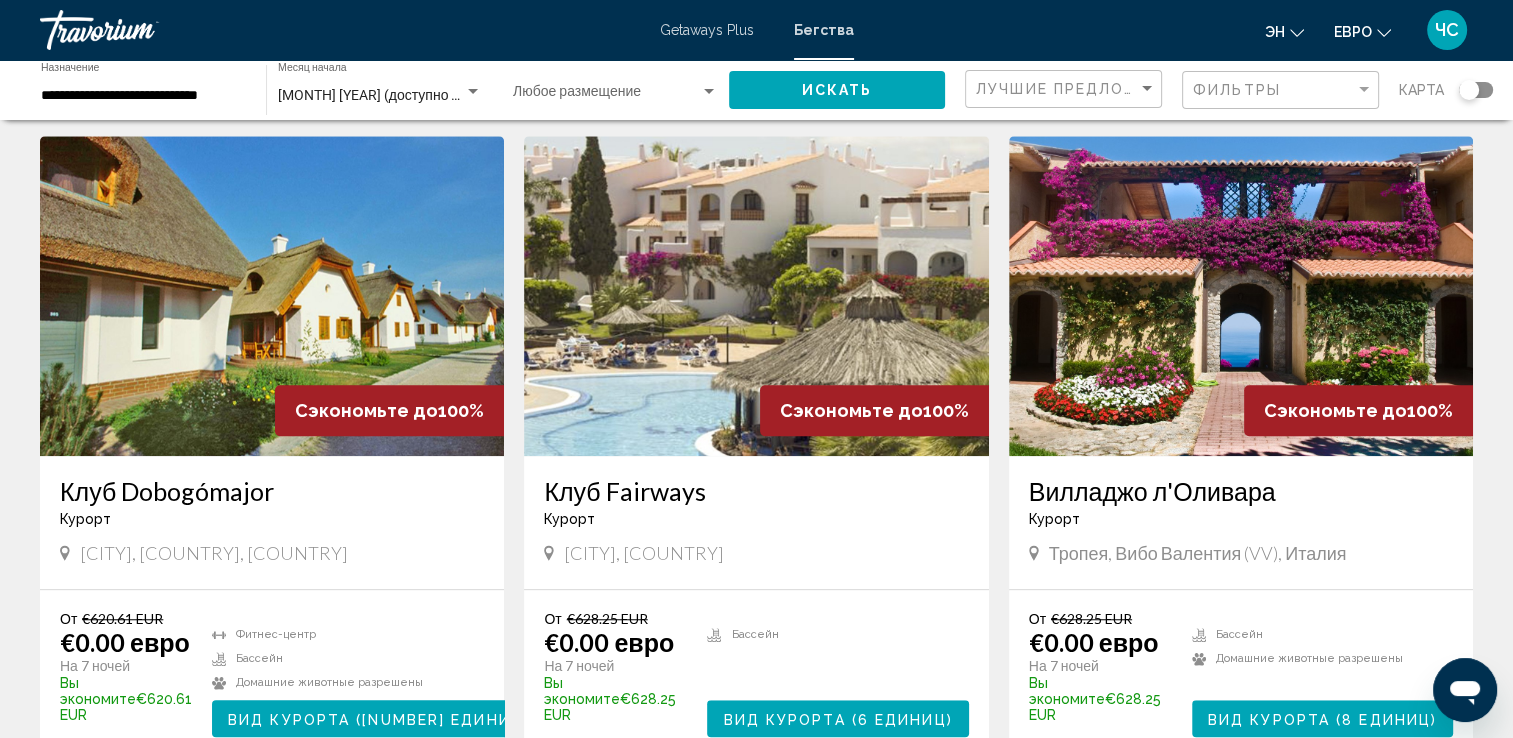 scroll, scrollTop: 1360, scrollLeft: 0, axis: vertical 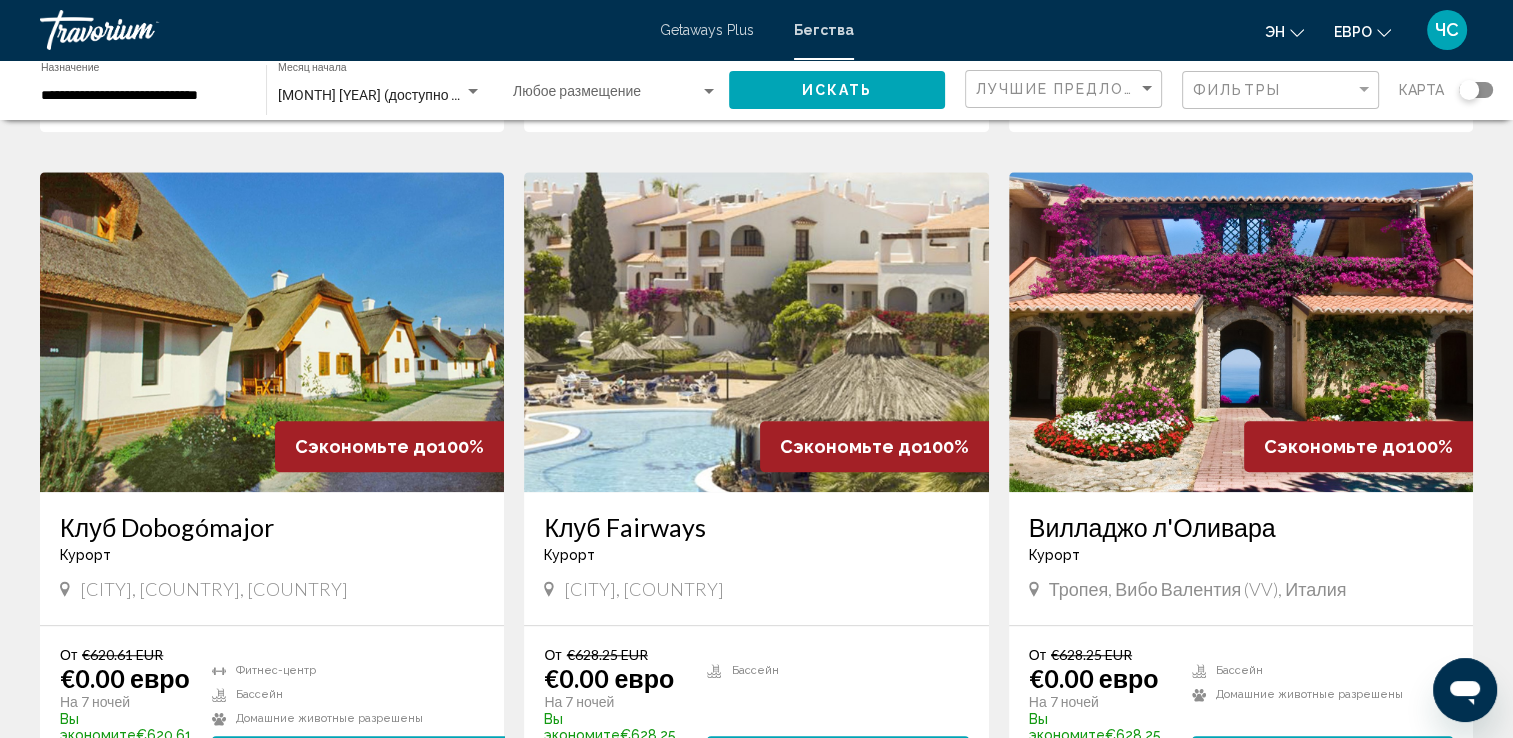 click at bounding box center [756, 332] 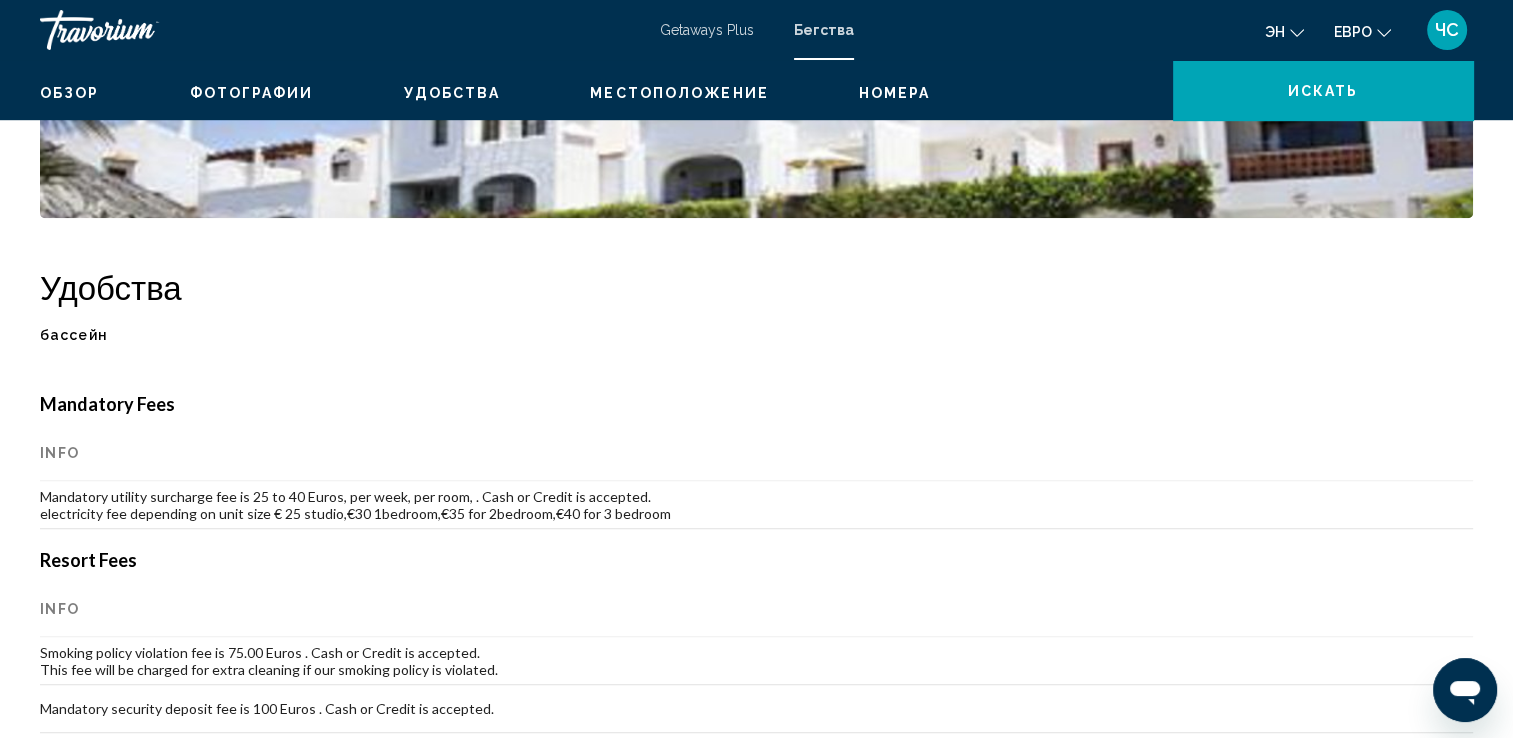 scroll, scrollTop: 0, scrollLeft: 0, axis: both 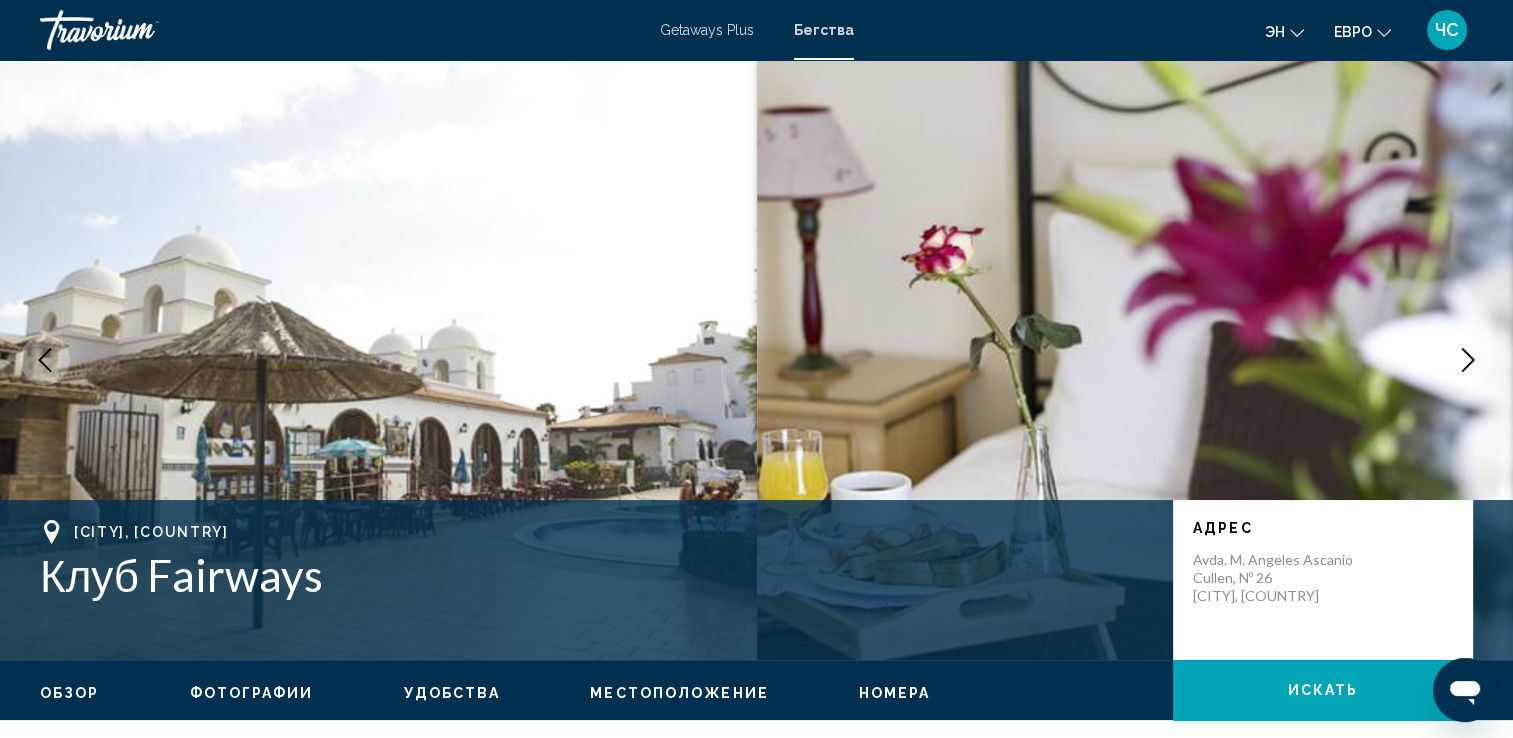 type 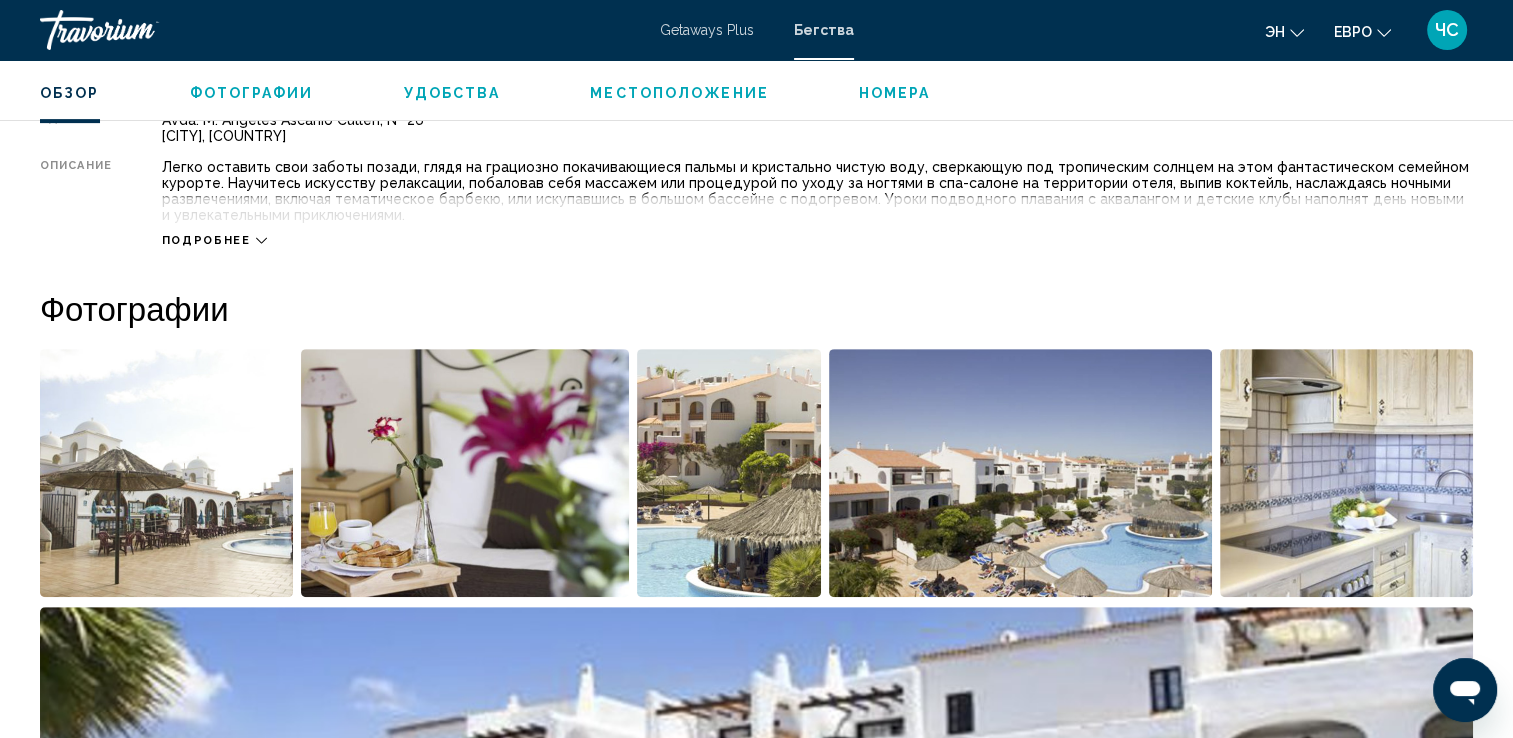 scroll, scrollTop: 680, scrollLeft: 0, axis: vertical 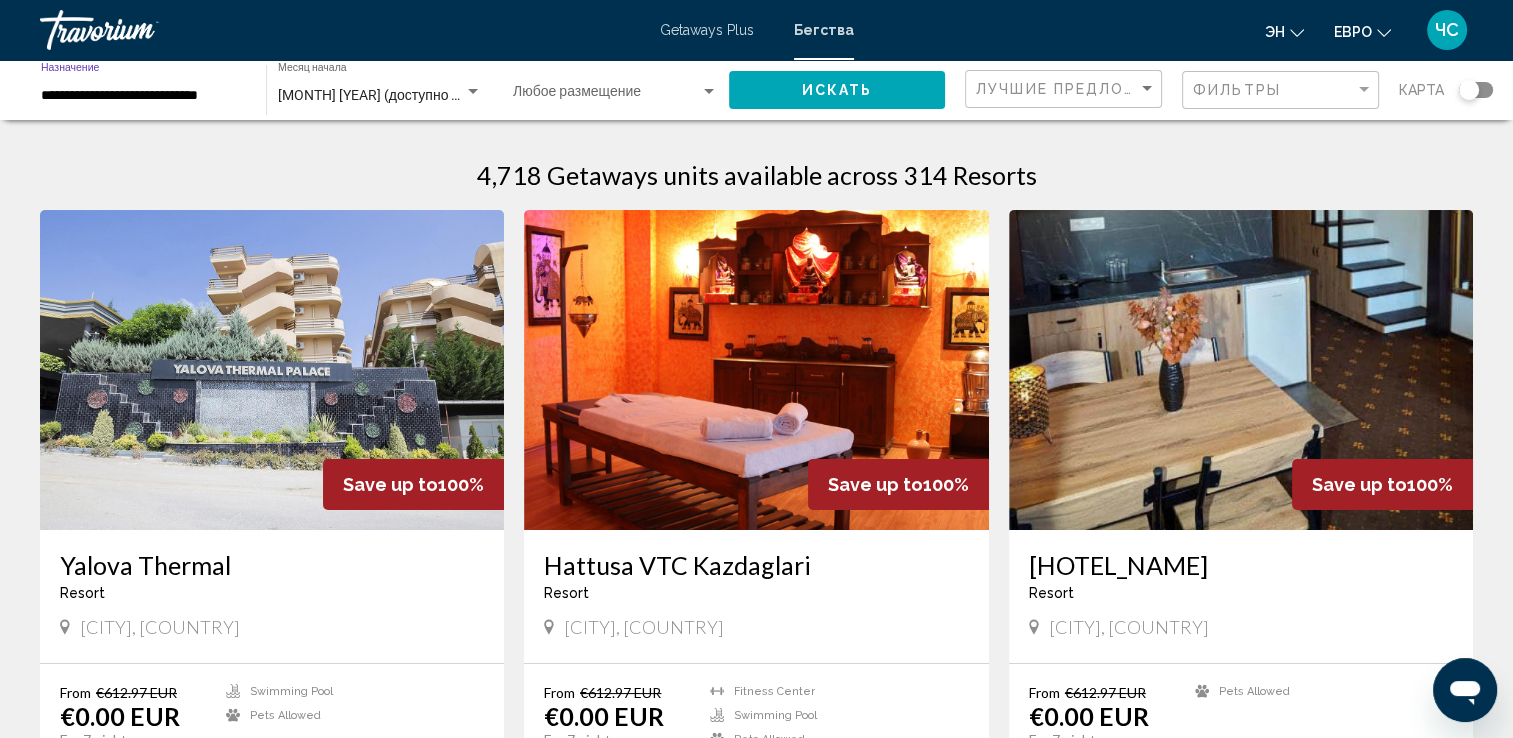 click on "**********" at bounding box center (143, 96) 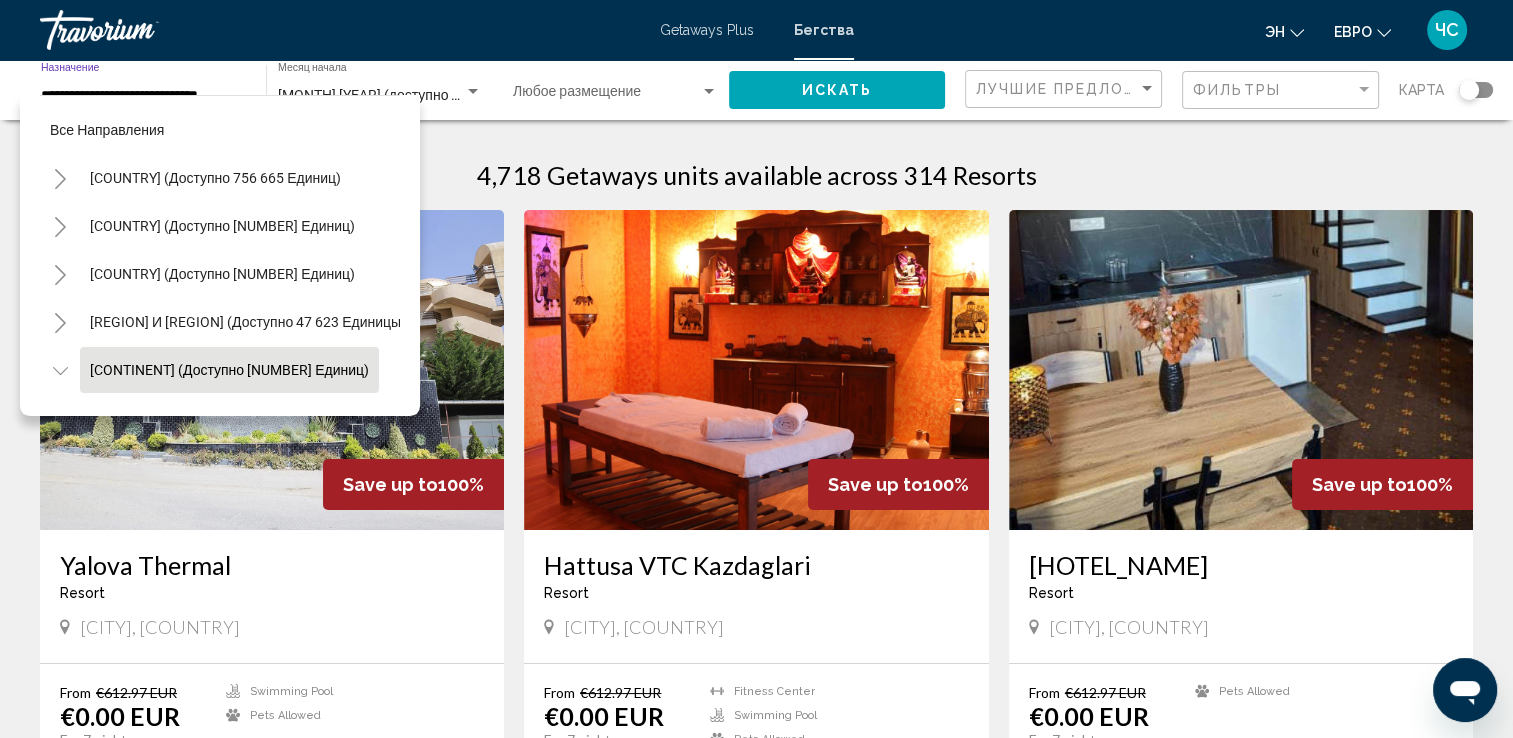 scroll, scrollTop: 126, scrollLeft: 0, axis: vertical 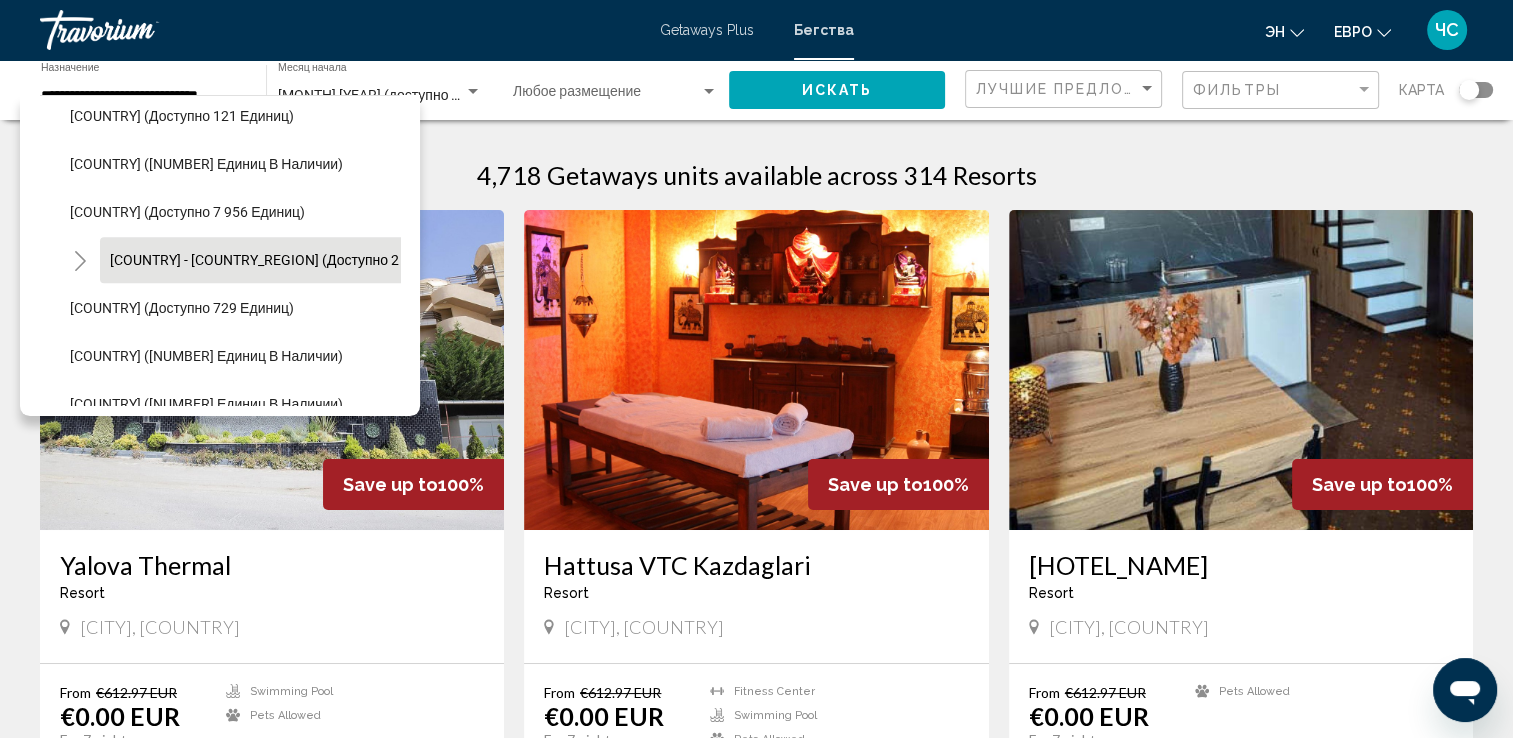click on "[COUNTRY] - [COUNTRY_REGION] (доступно 2 875 единиц)" at bounding box center [296, 260] 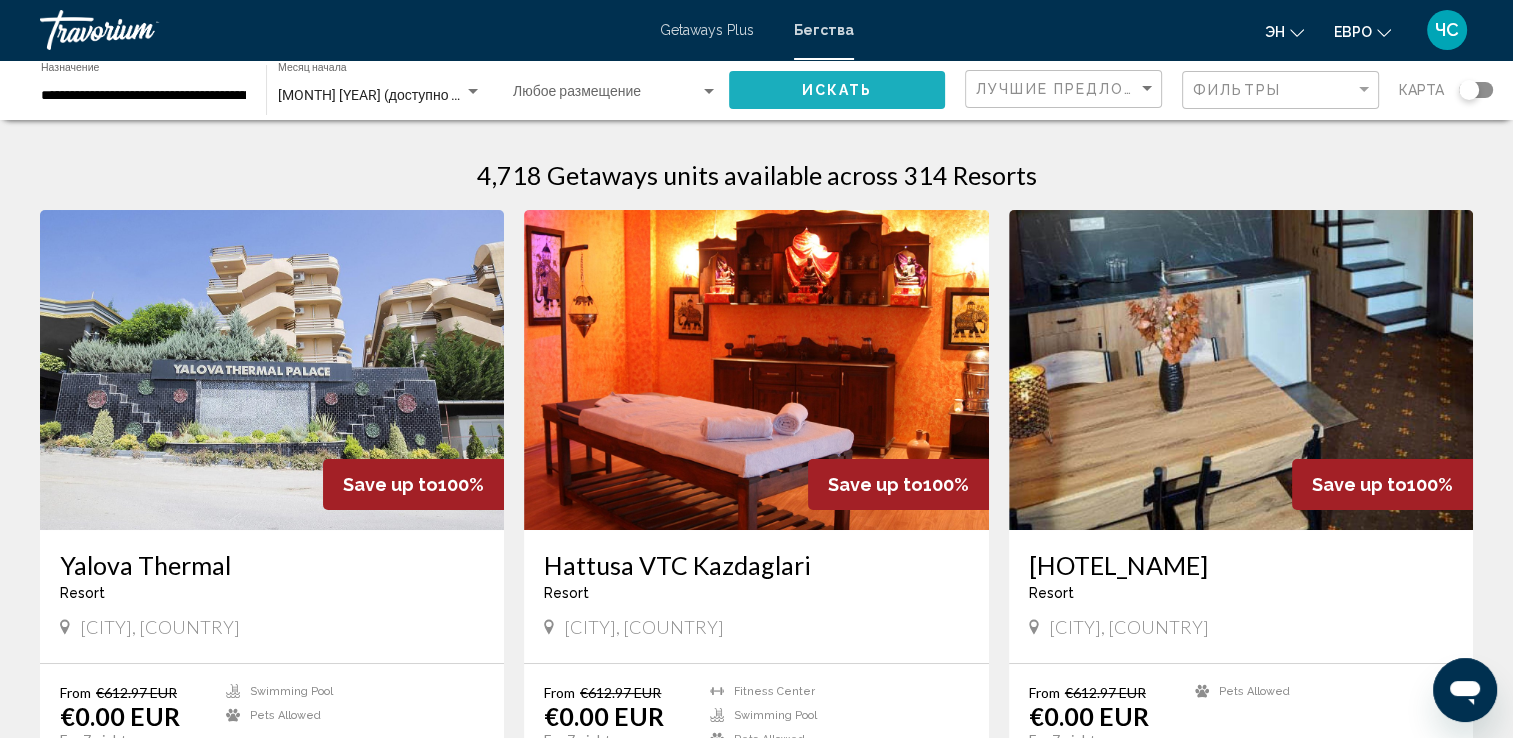 click on "Искать" at bounding box center (837, 89) 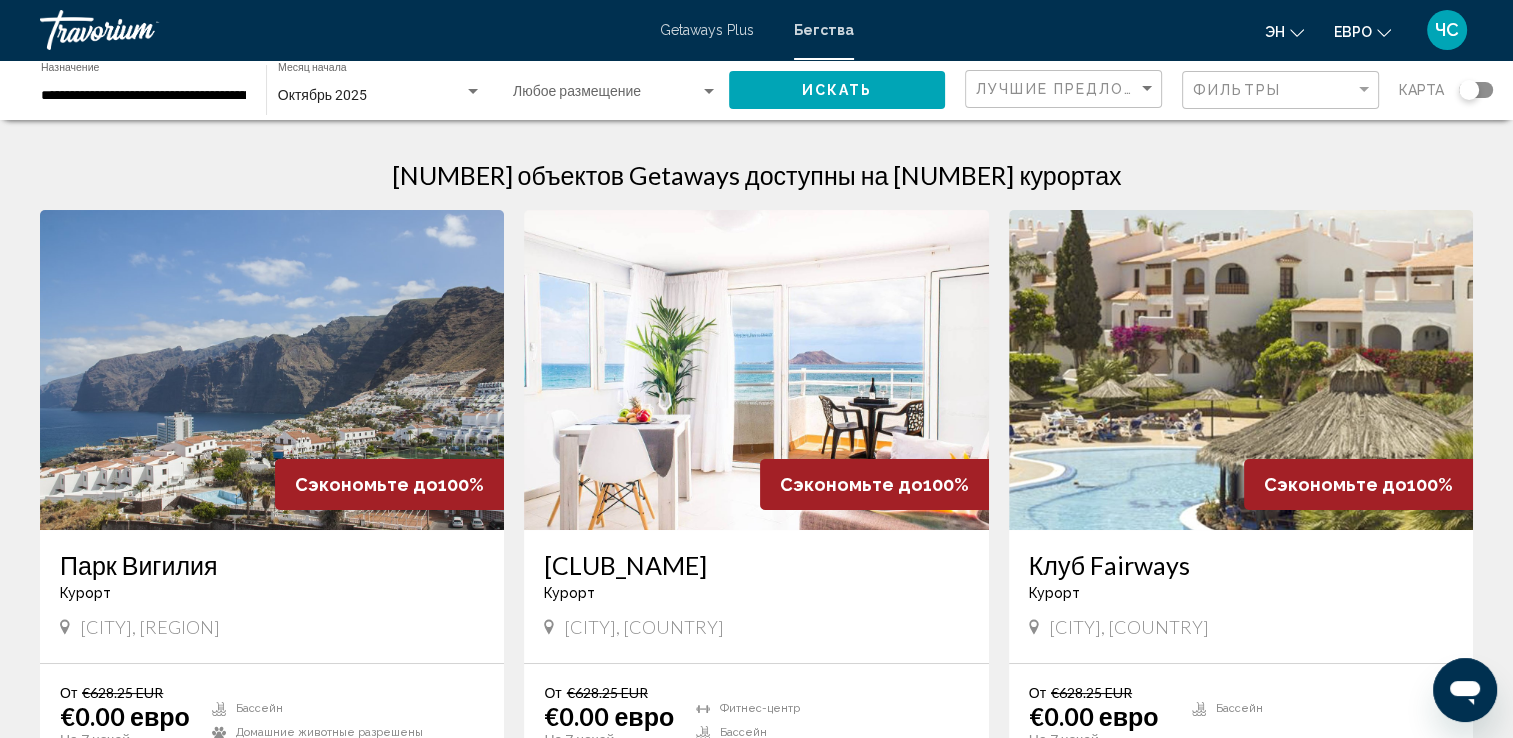 type 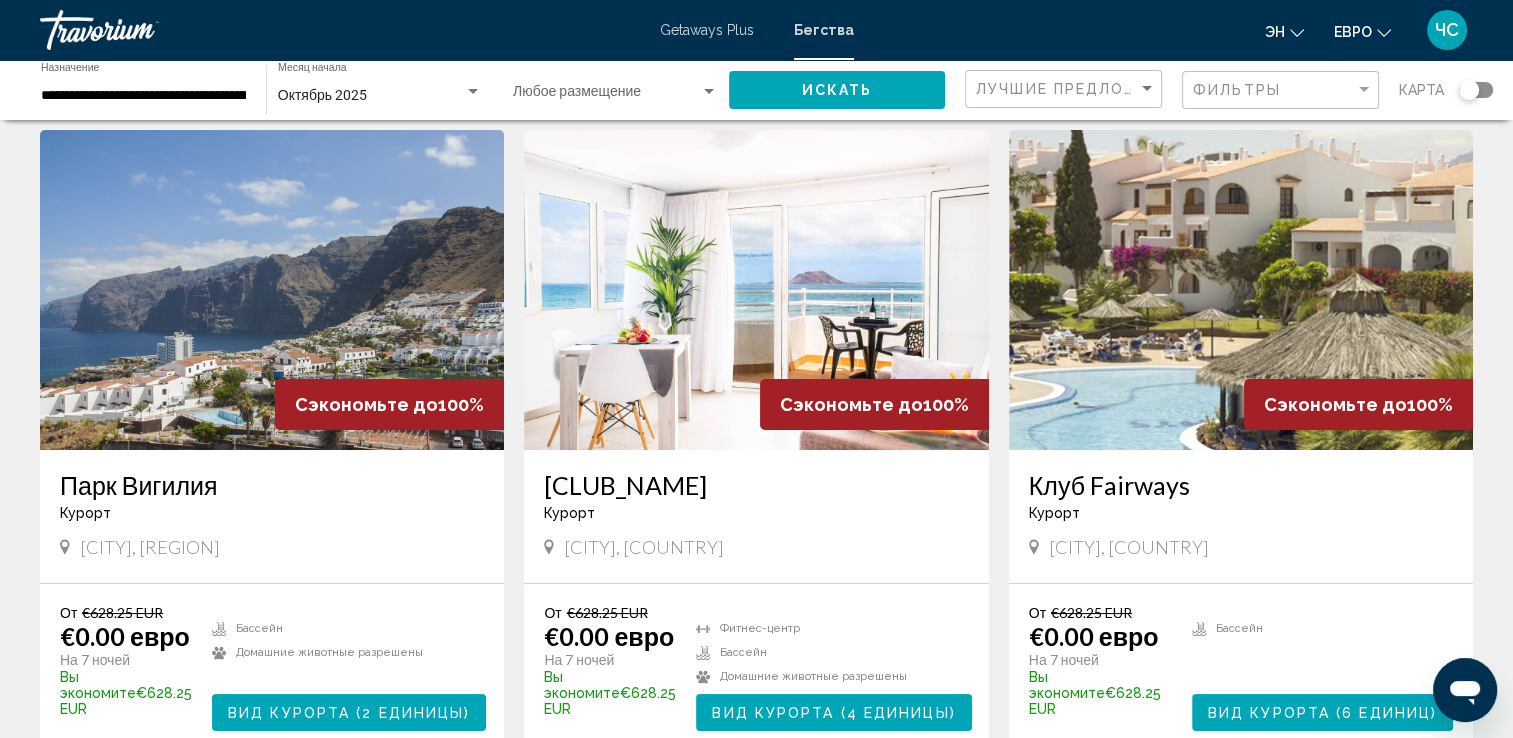 scroll, scrollTop: 120, scrollLeft: 0, axis: vertical 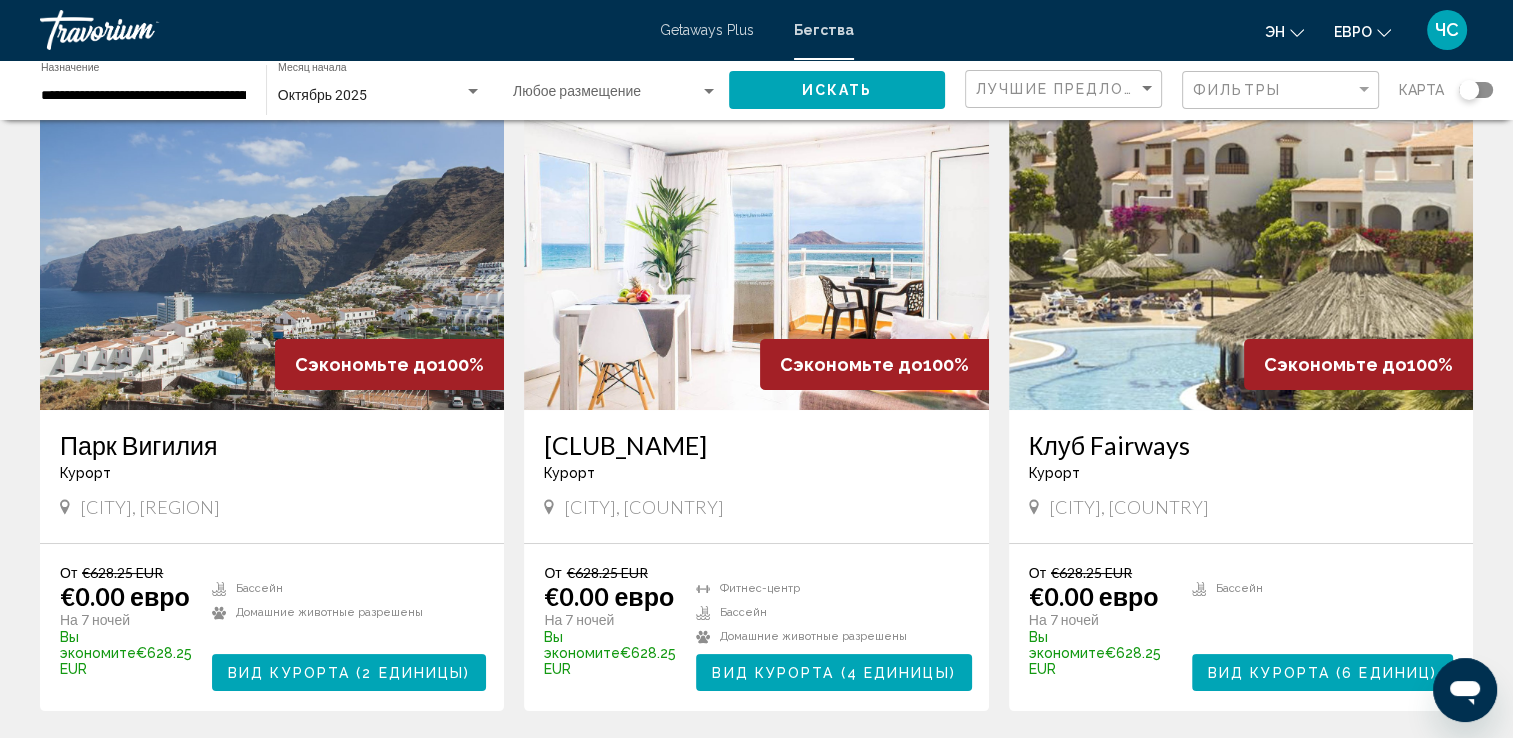 click at bounding box center (756, 250) 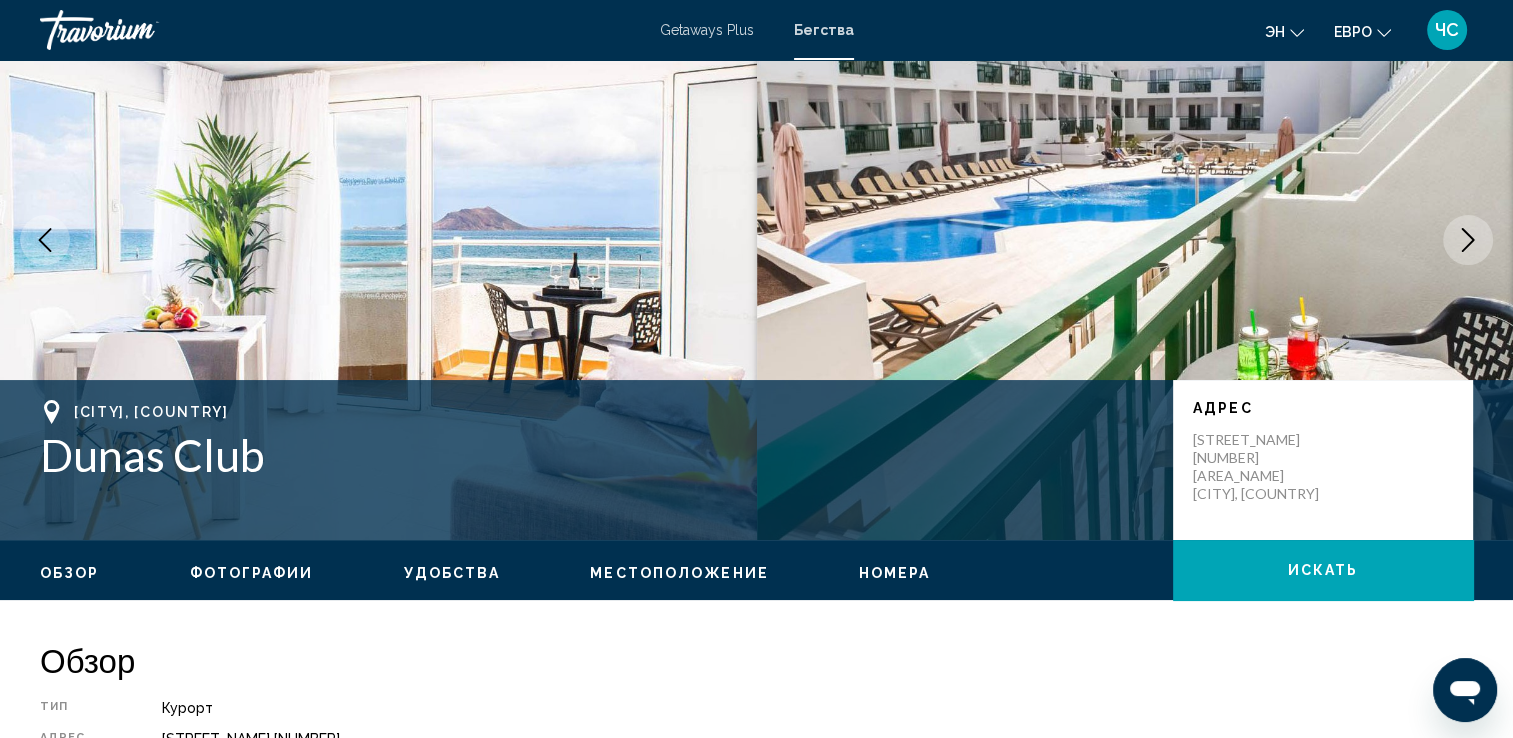 scroll, scrollTop: 0, scrollLeft: 0, axis: both 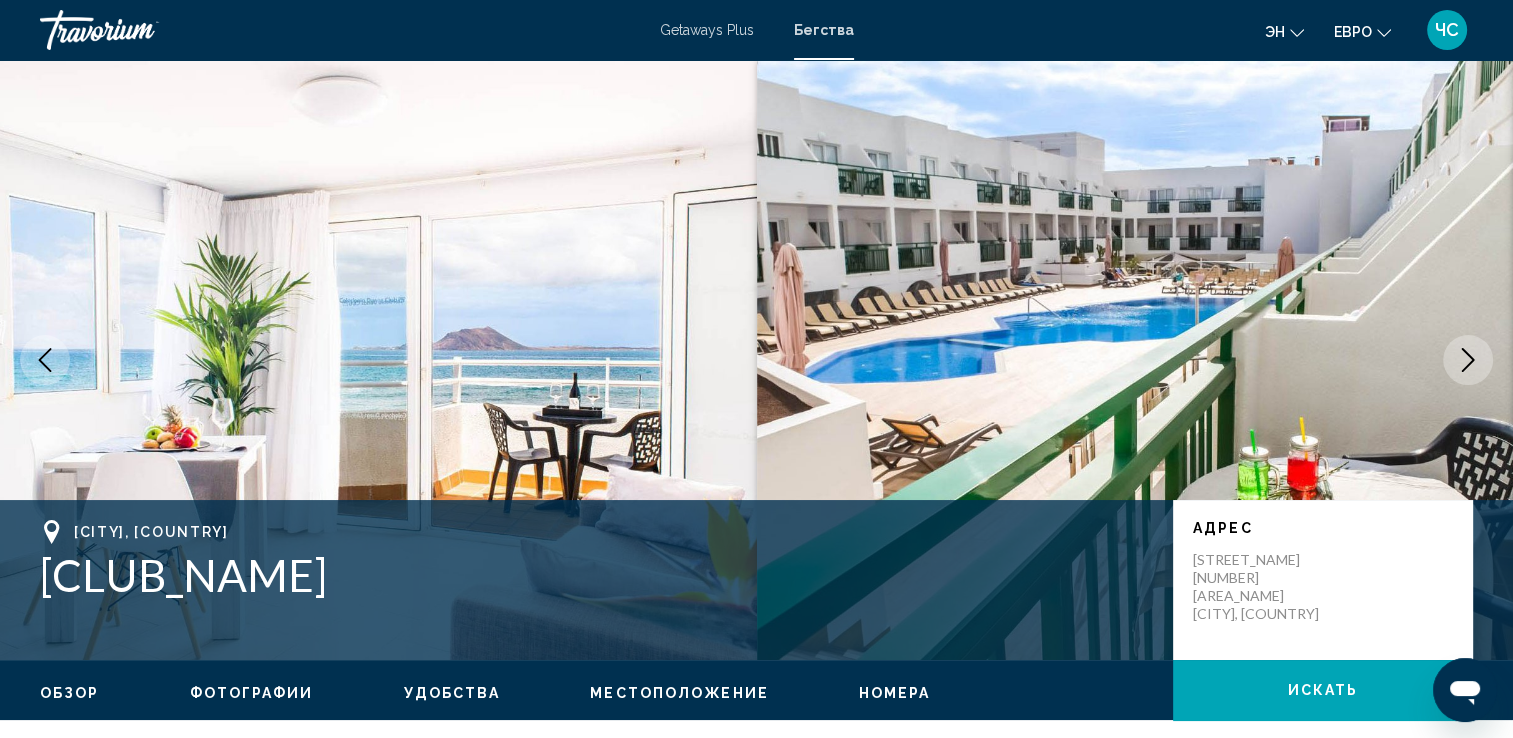 type 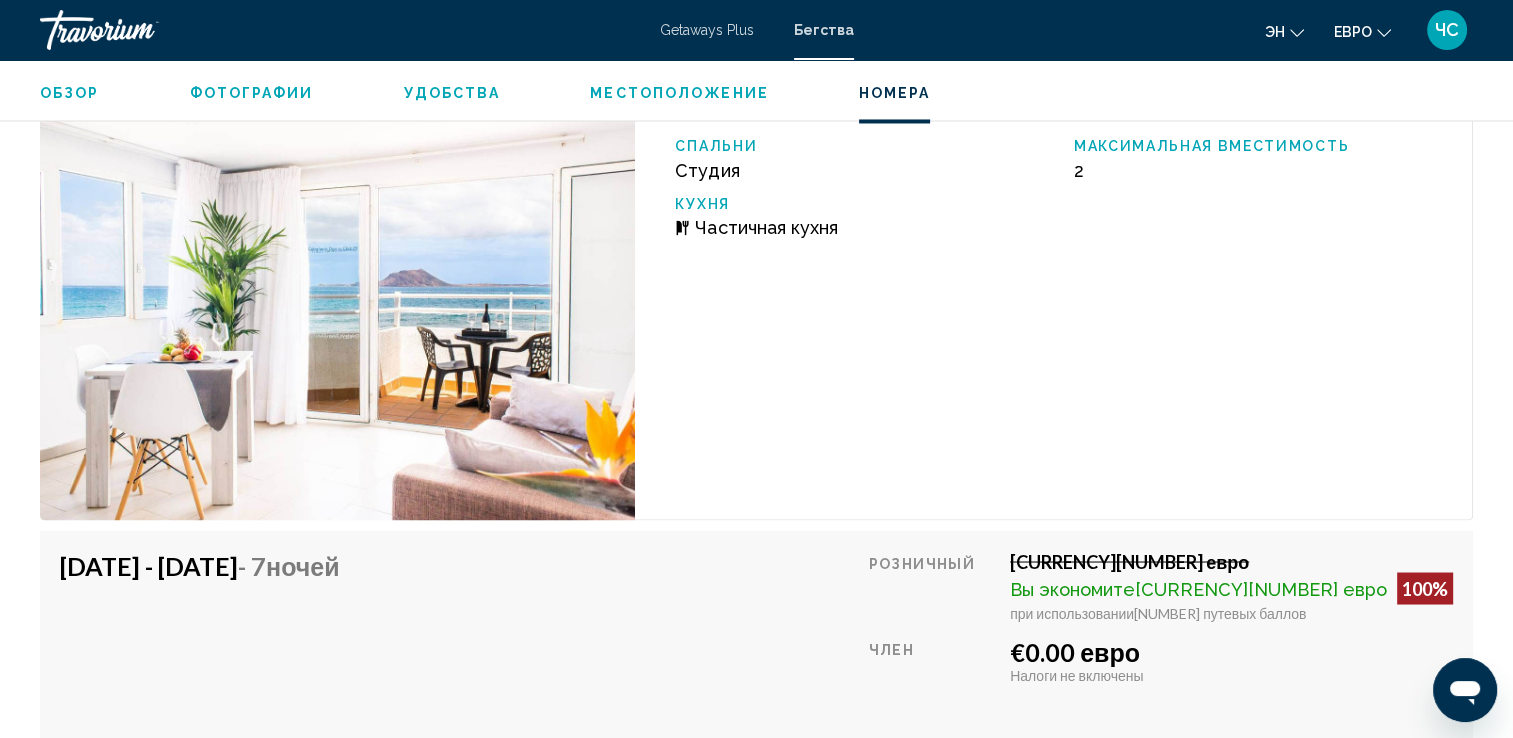 scroll, scrollTop: 3440, scrollLeft: 0, axis: vertical 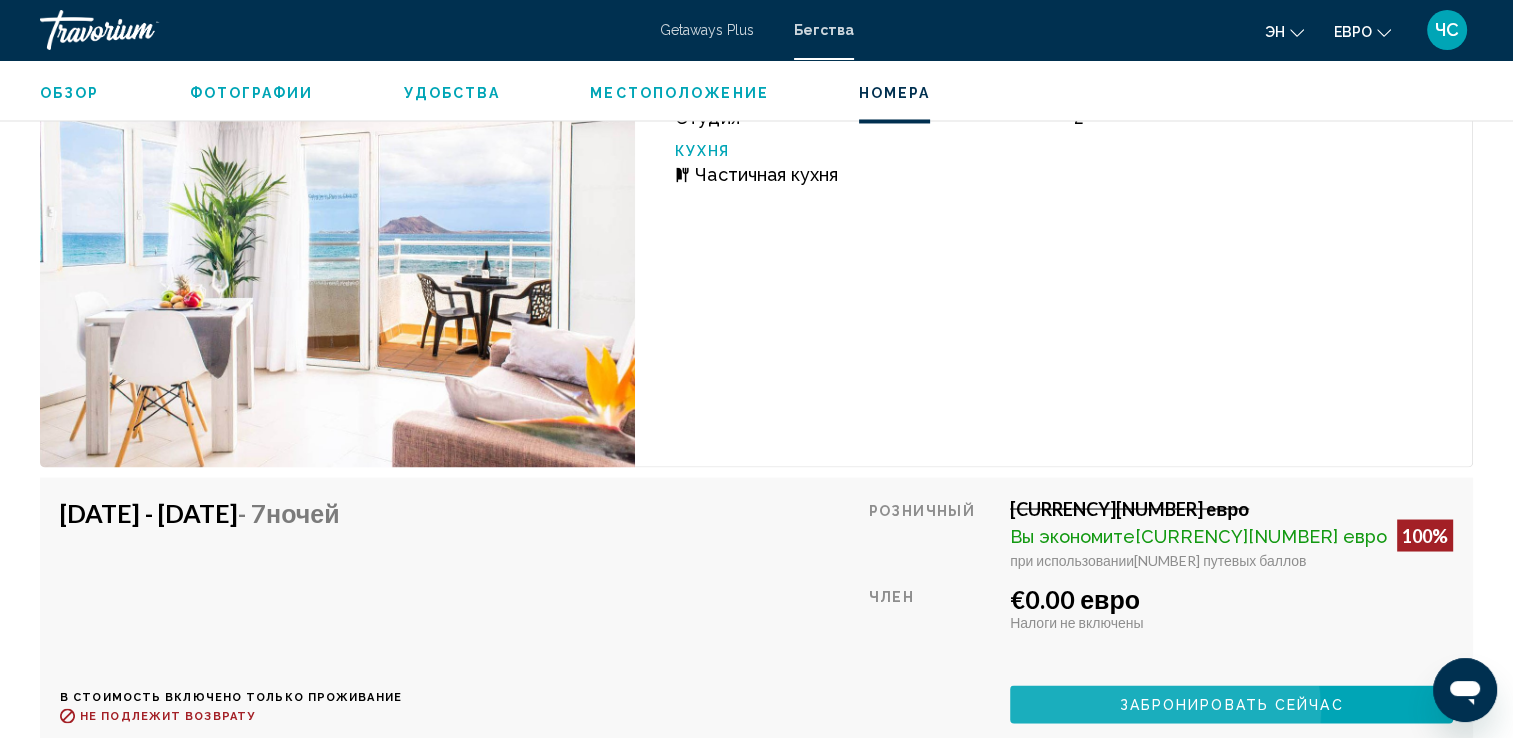 click on "Забронировать сейчас" at bounding box center [1232, 705] 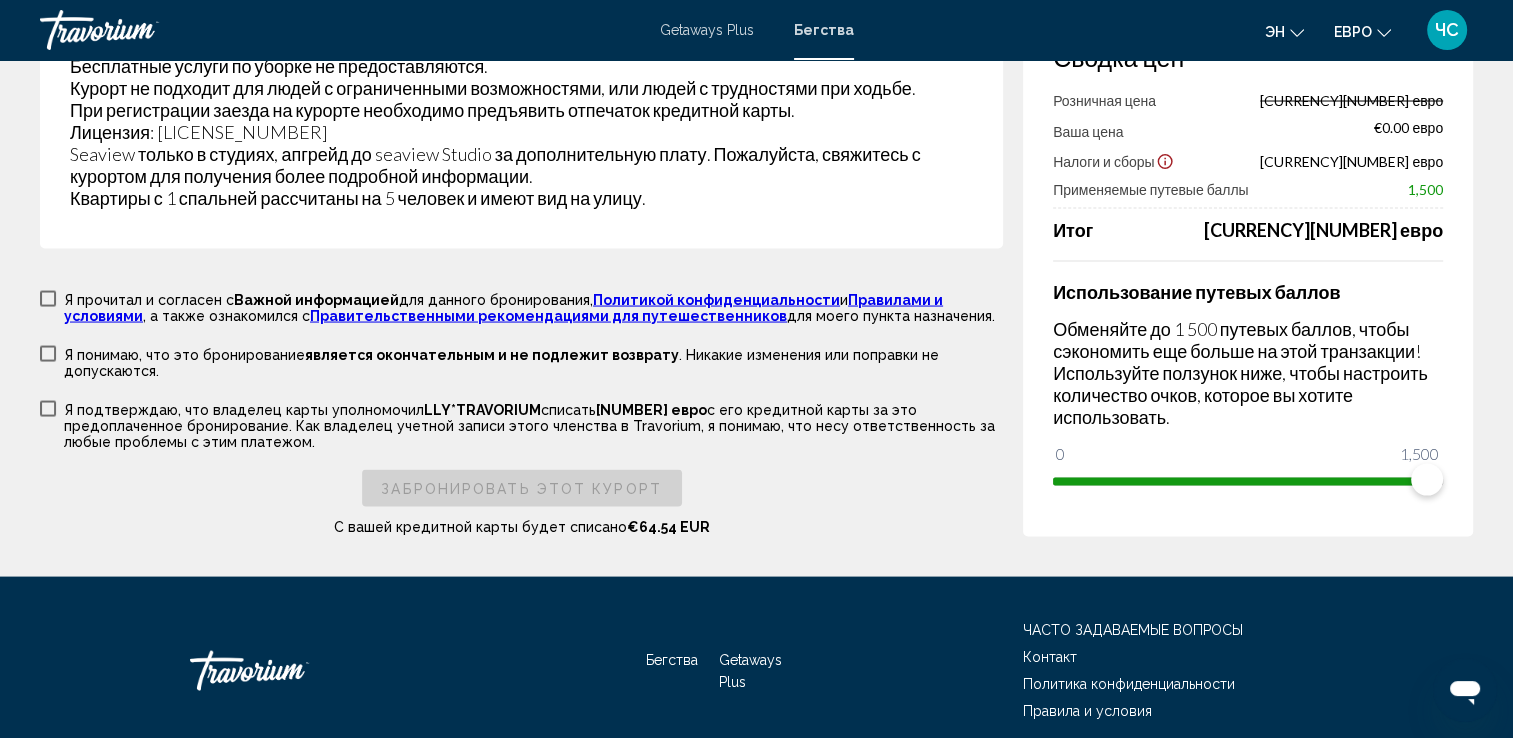 scroll, scrollTop: 3845, scrollLeft: 0, axis: vertical 